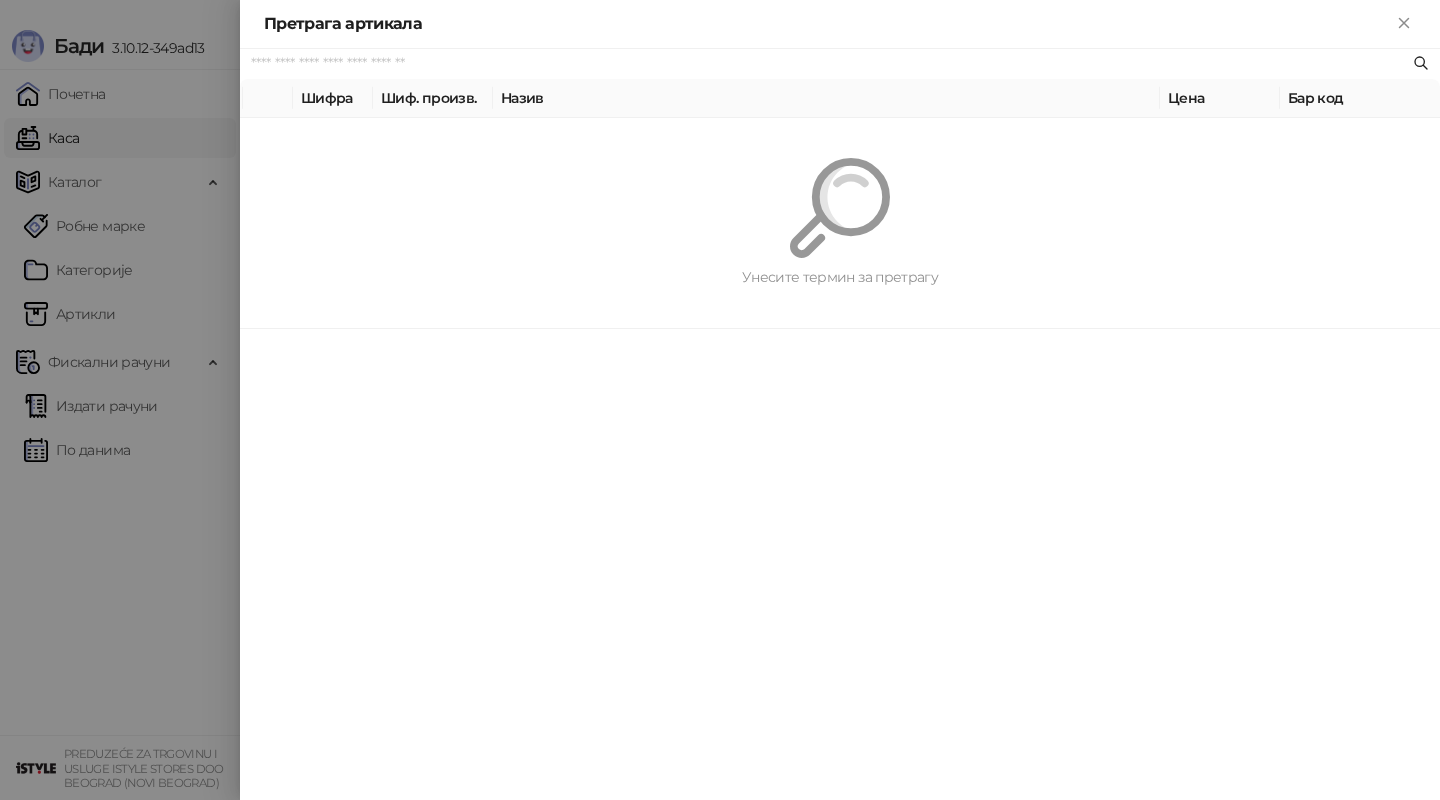 scroll, scrollTop: 0, scrollLeft: 0, axis: both 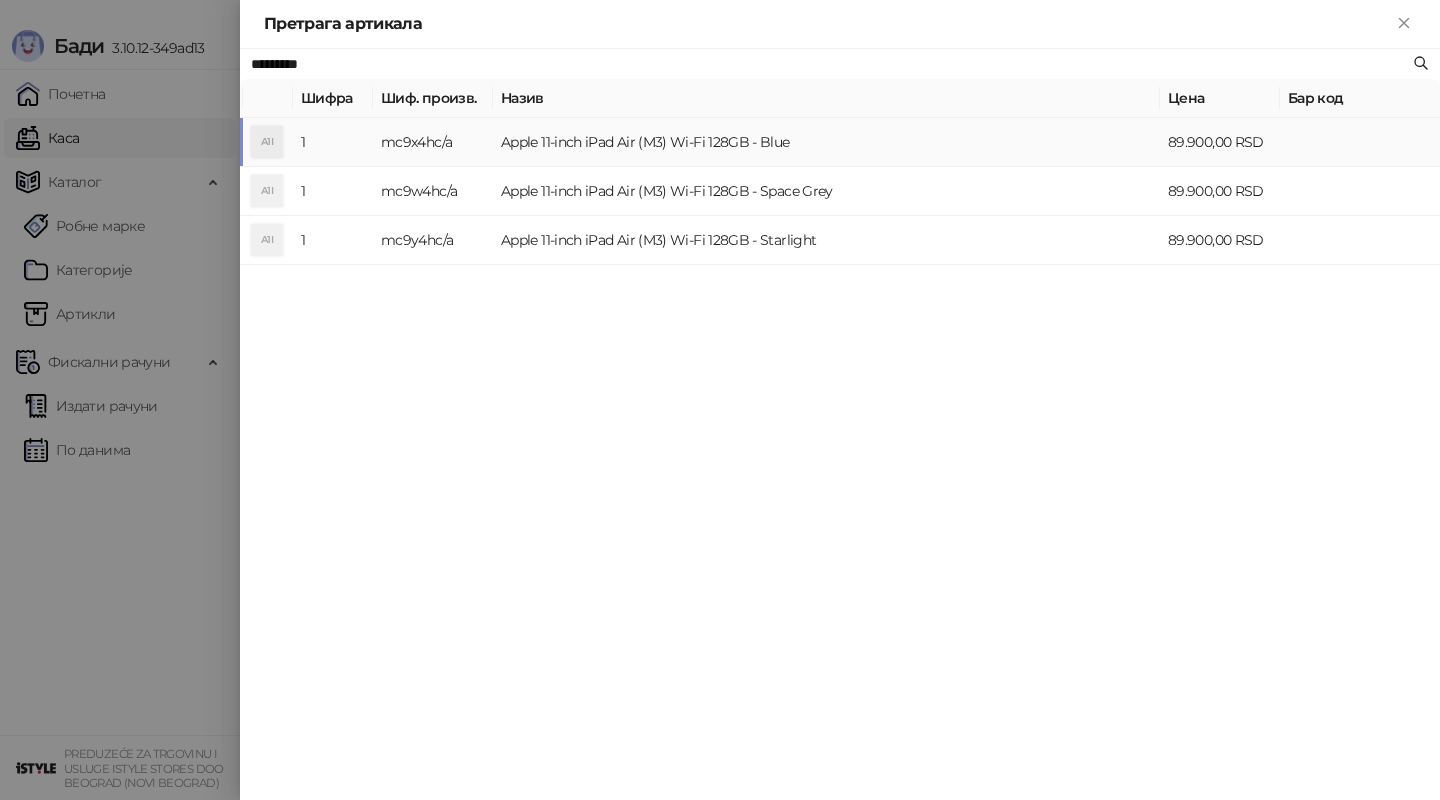 click on "Apple 11-inch iPad Air (M3) Wi-Fi 128GB - Blue" at bounding box center [826, 142] 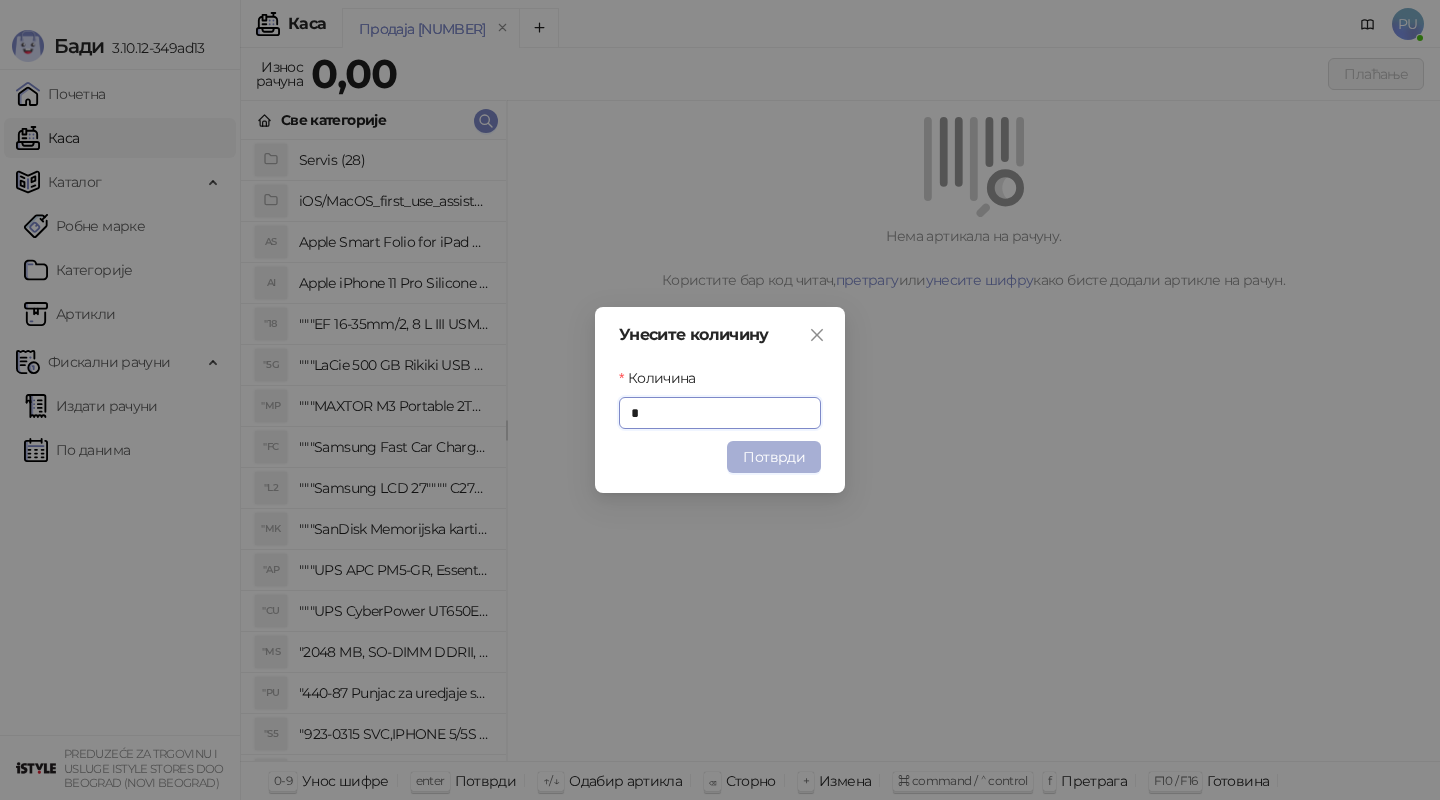 click on "Потврди" at bounding box center [774, 457] 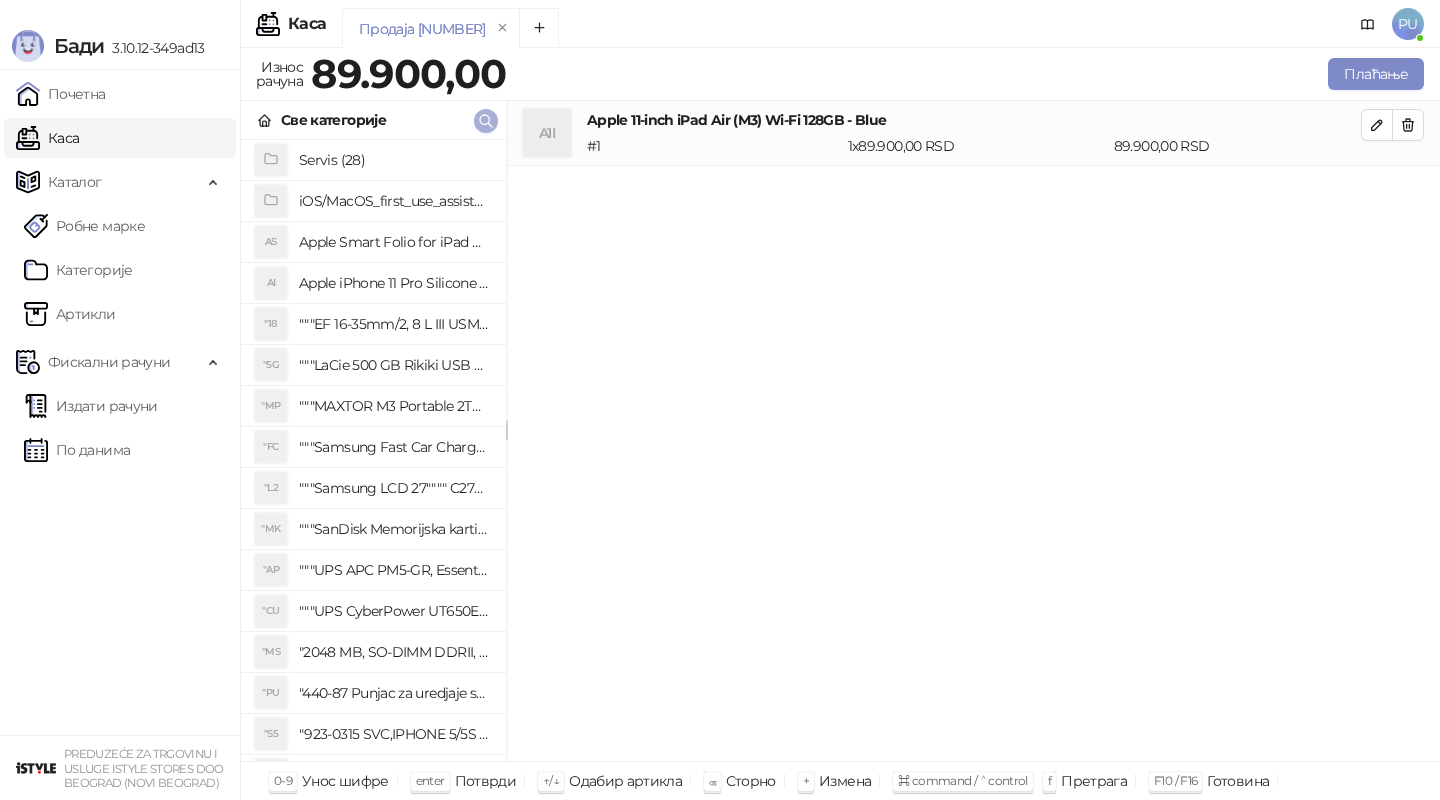 click 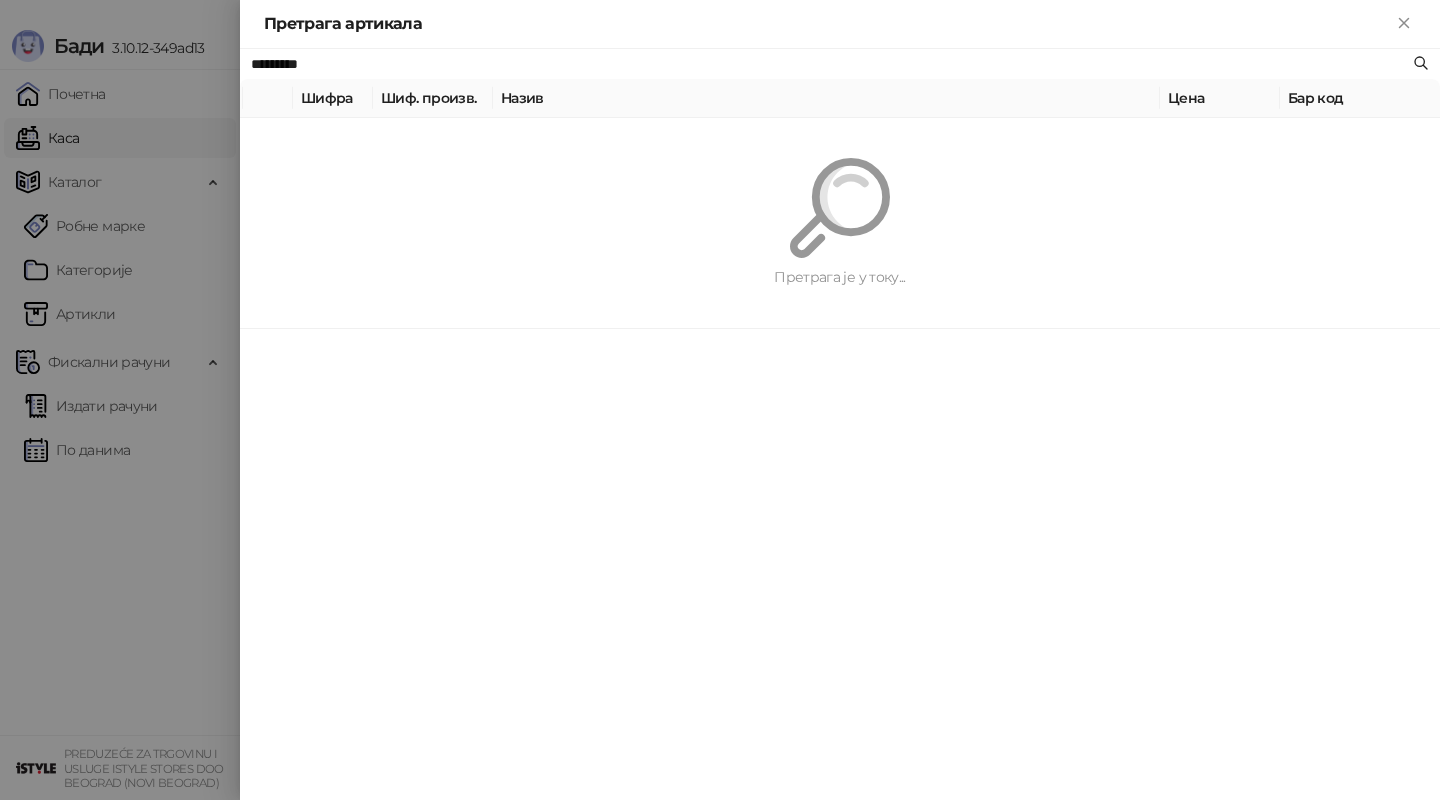 paste 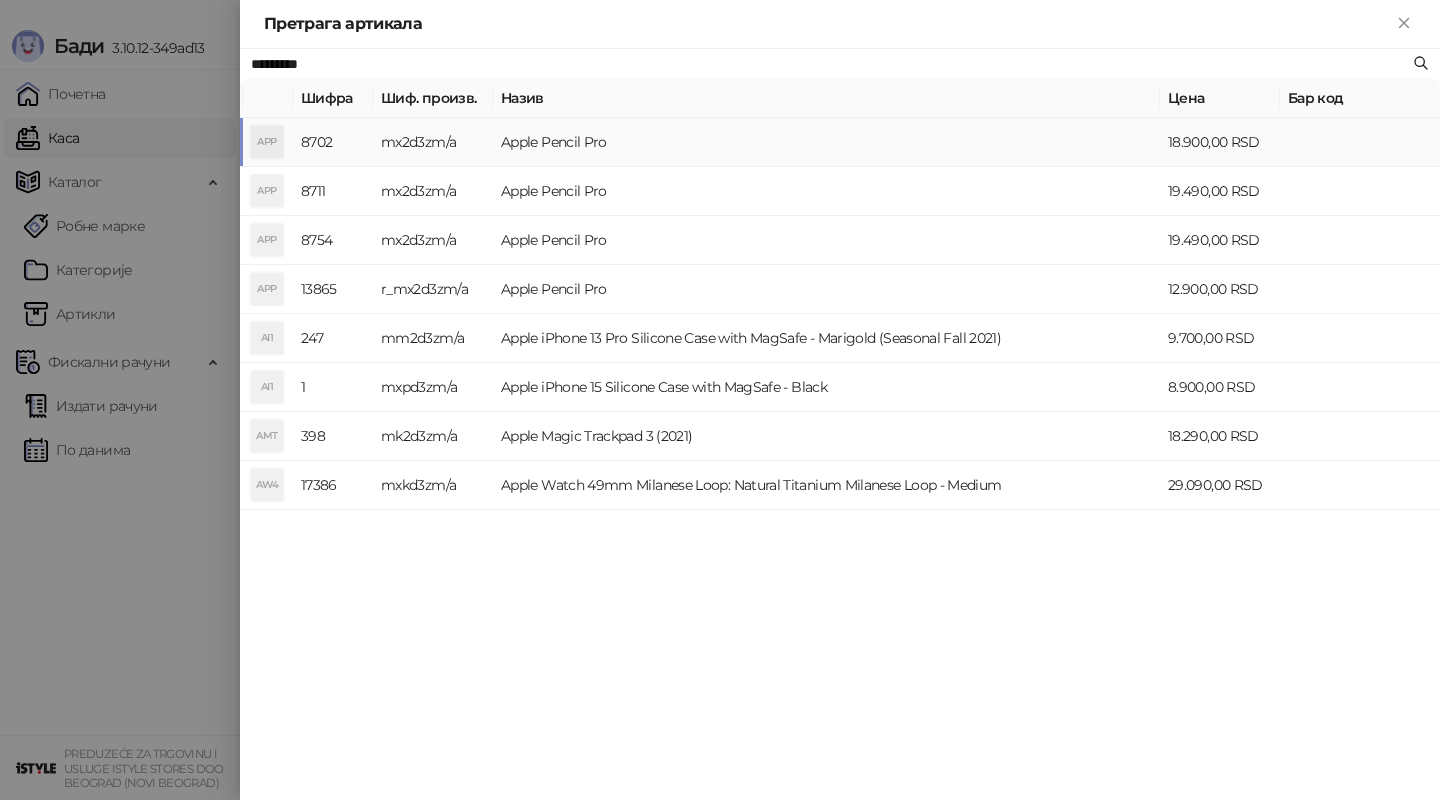 click on "Apple Pencil Pro" at bounding box center (826, 142) 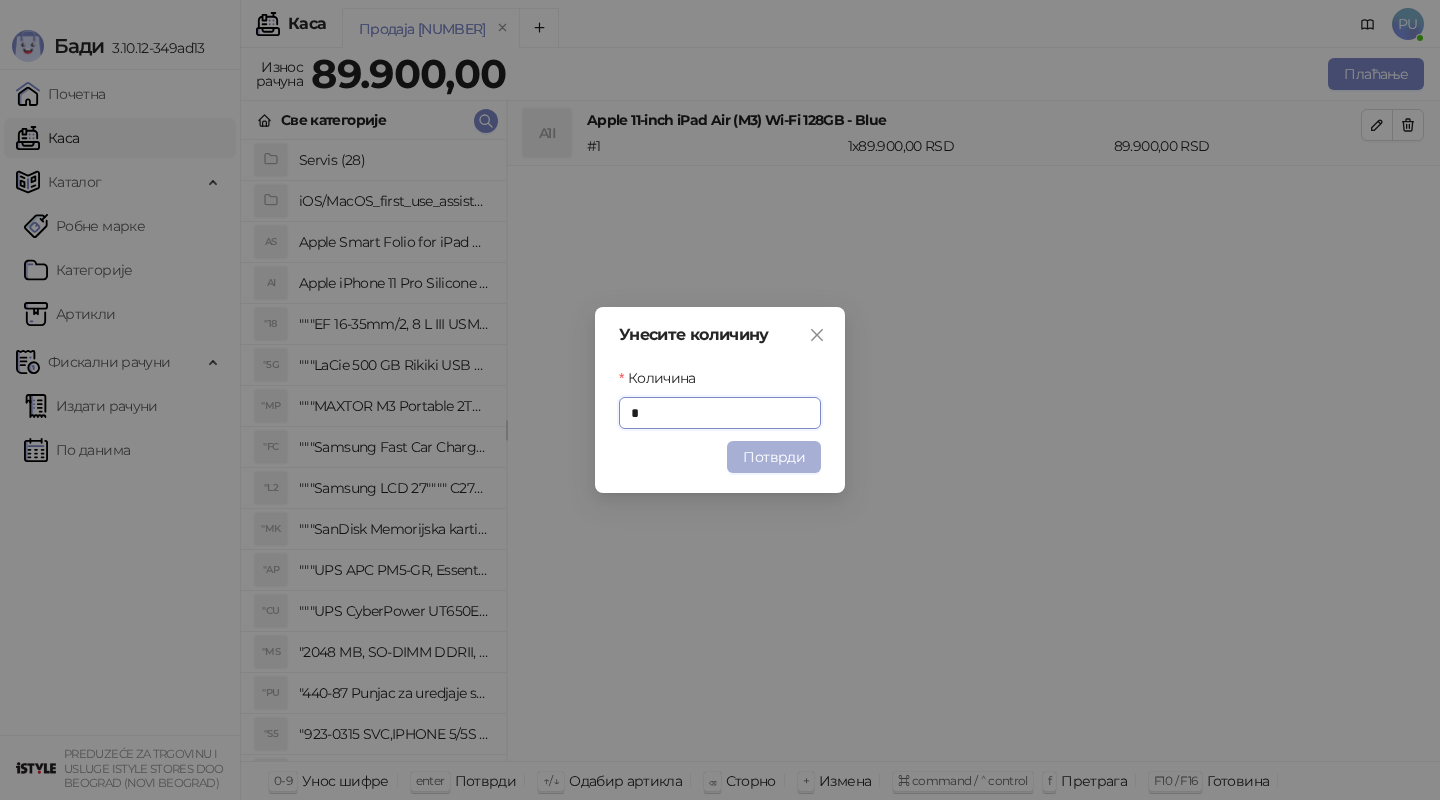 click on "Потврди" at bounding box center [774, 457] 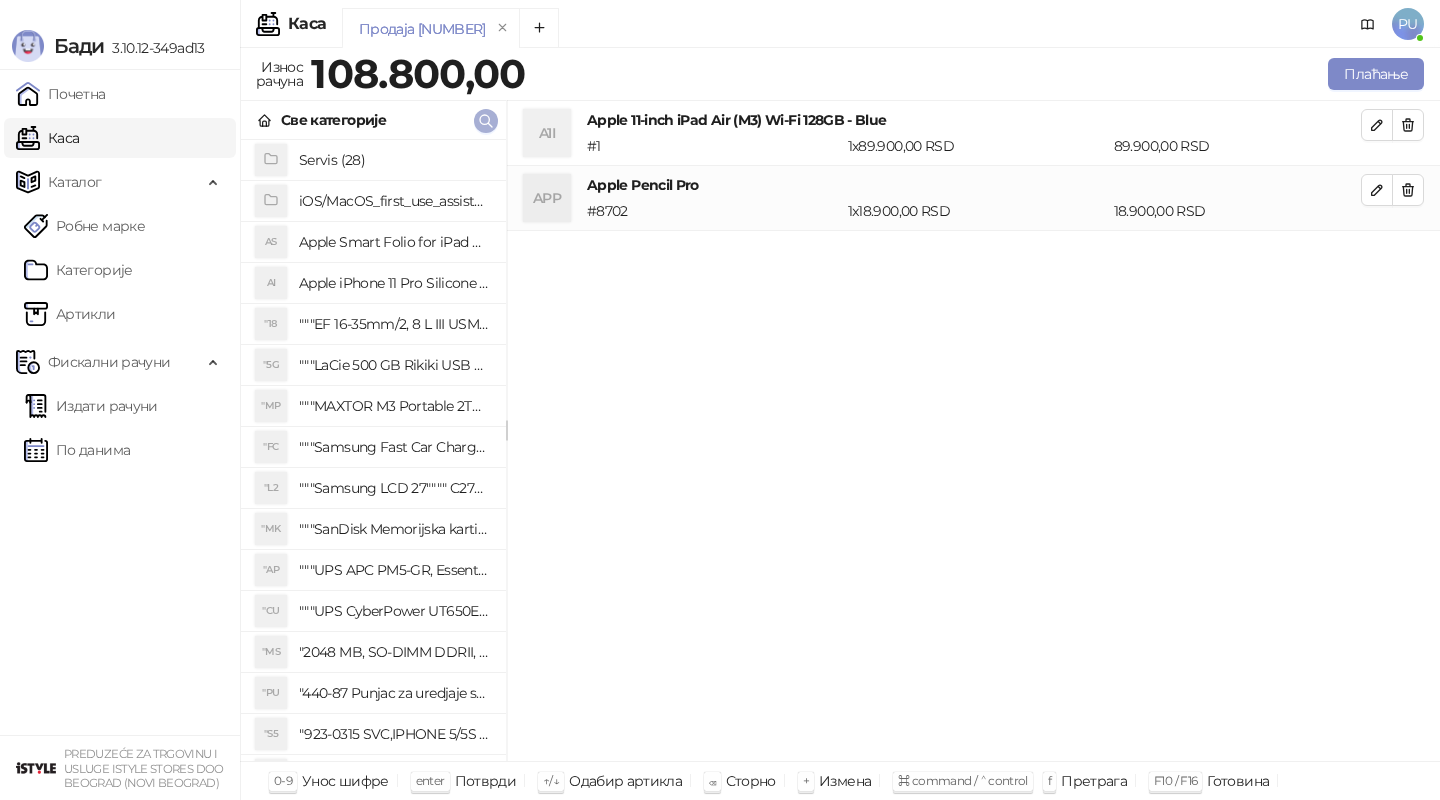 click 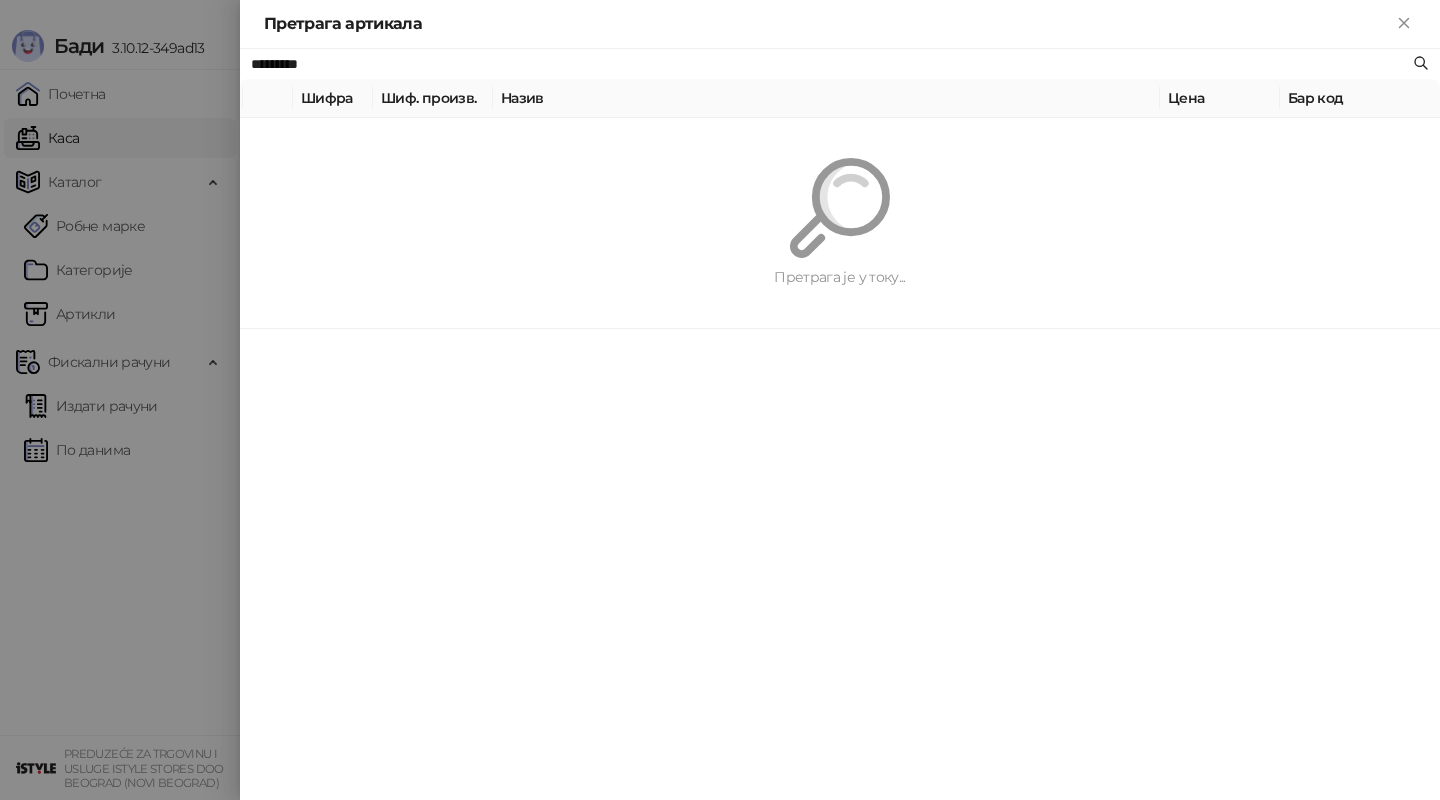 paste on "**********" 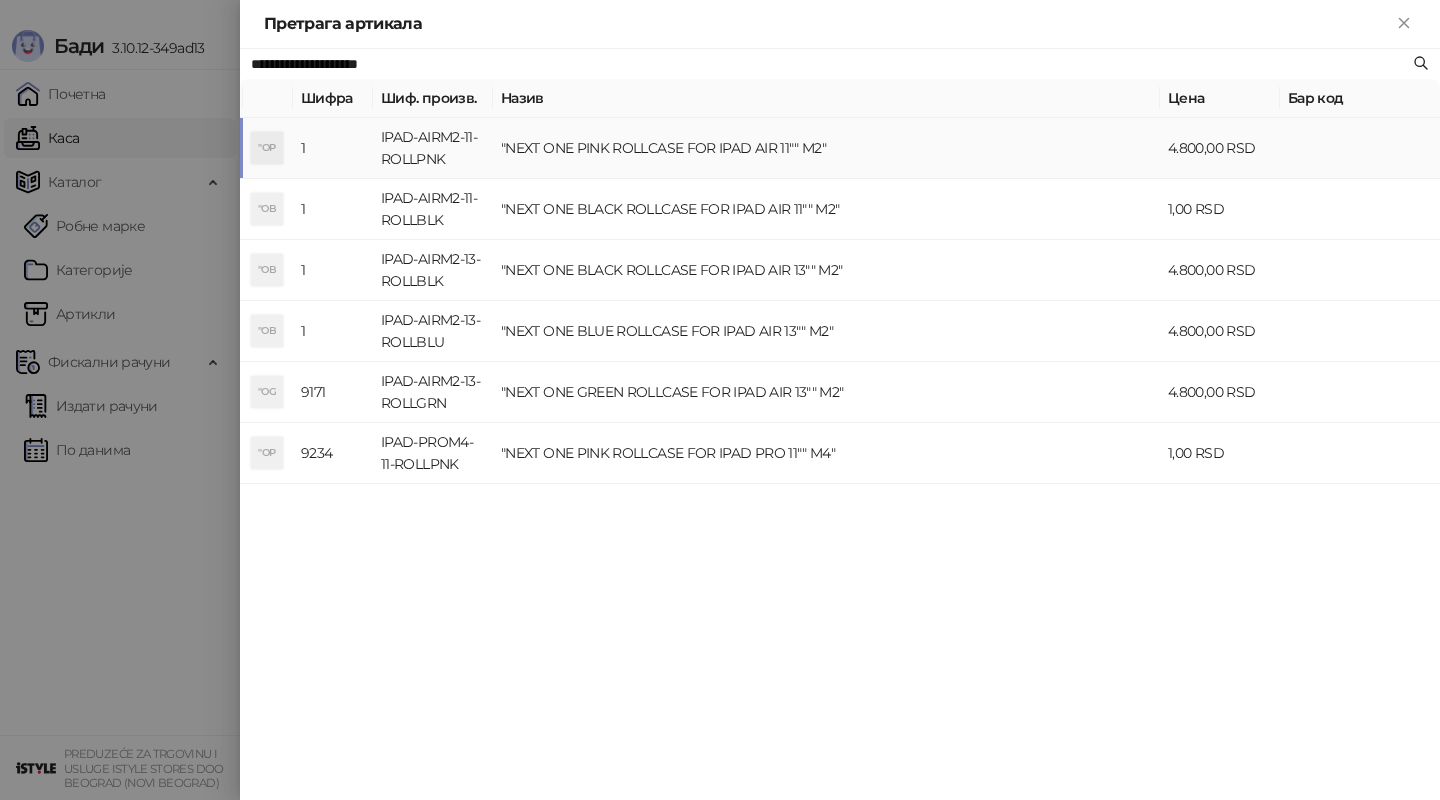 click on ""NEXT ONE PINK ROLLCASE FOR IPAD AIR 11"" M2"" at bounding box center [826, 148] 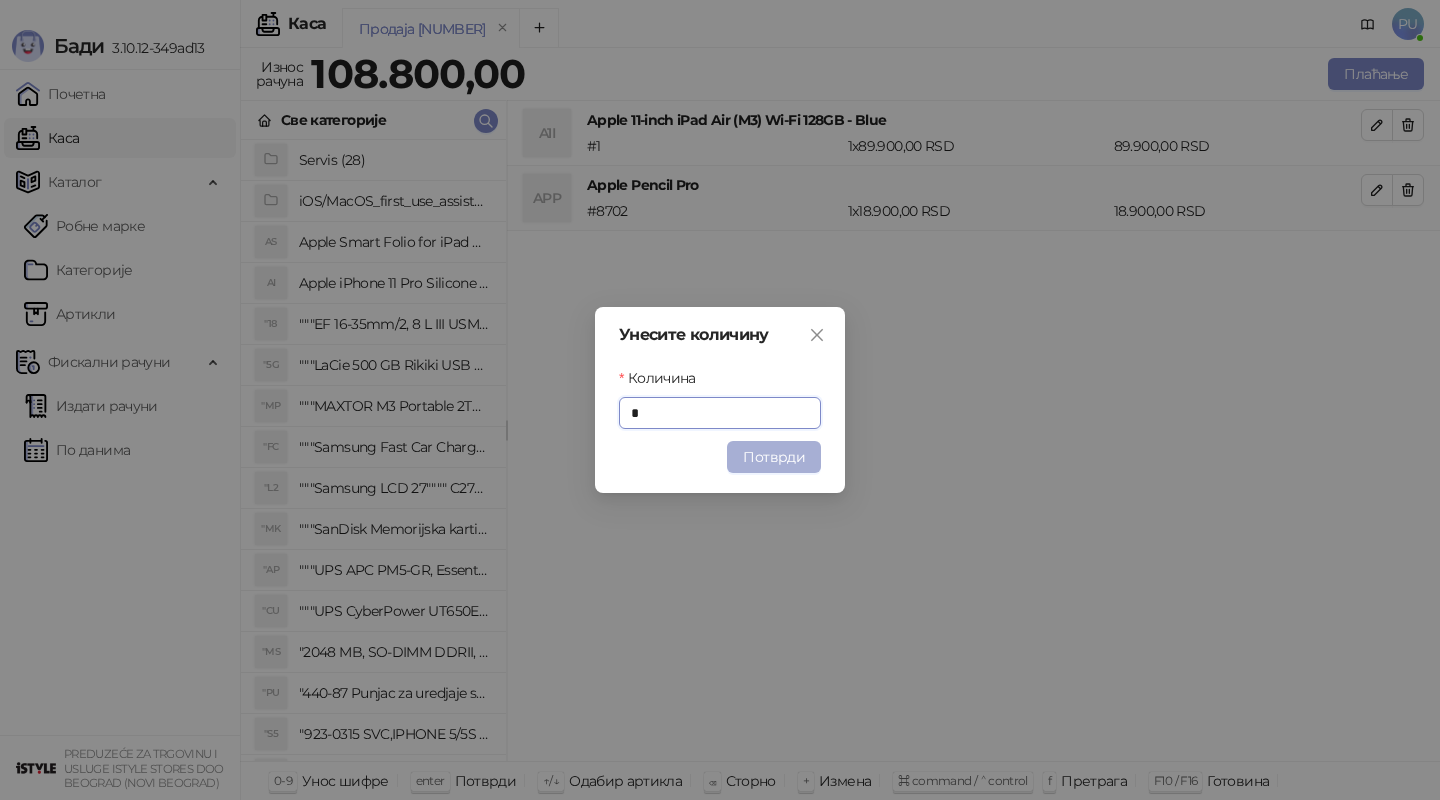 click on "Потврди" at bounding box center [774, 457] 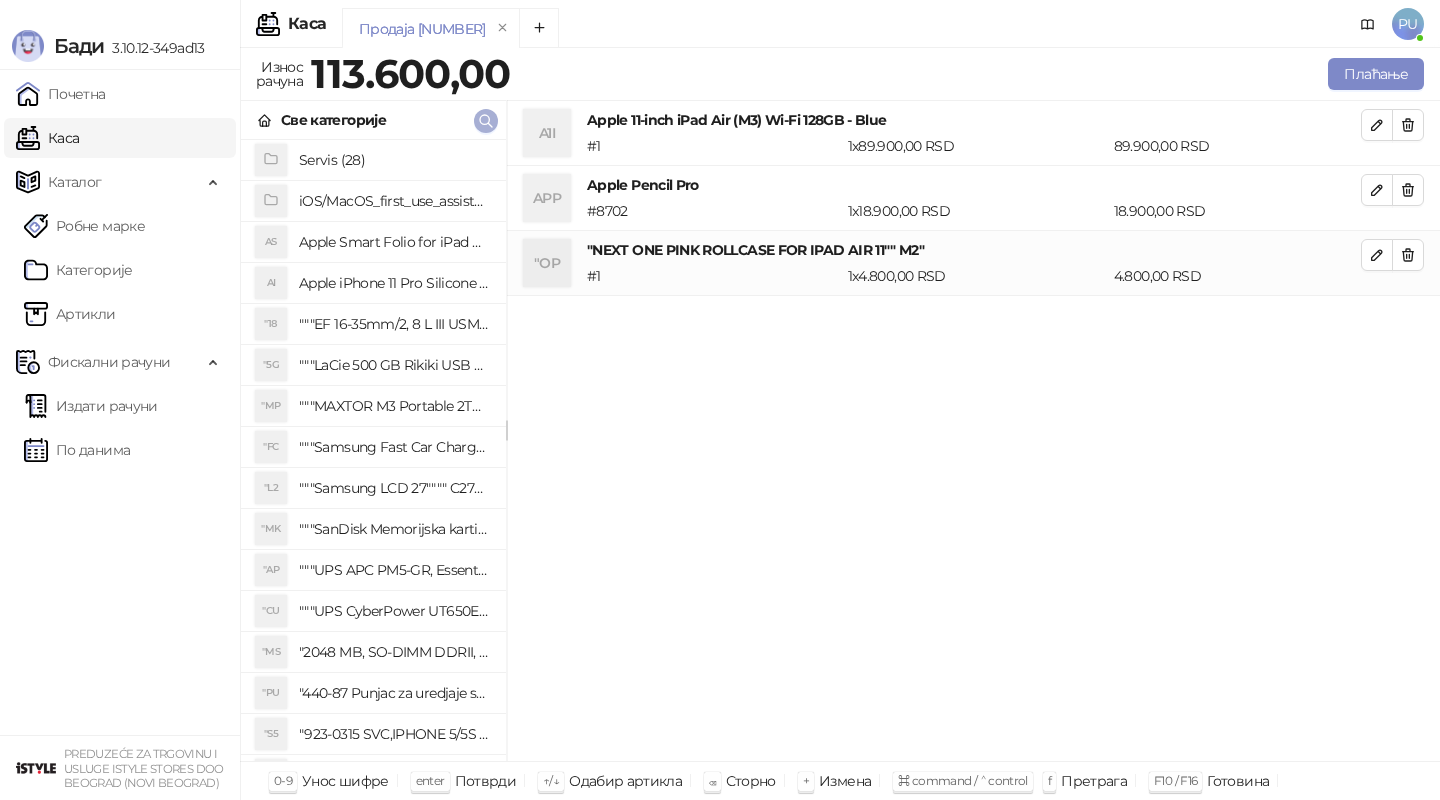 click 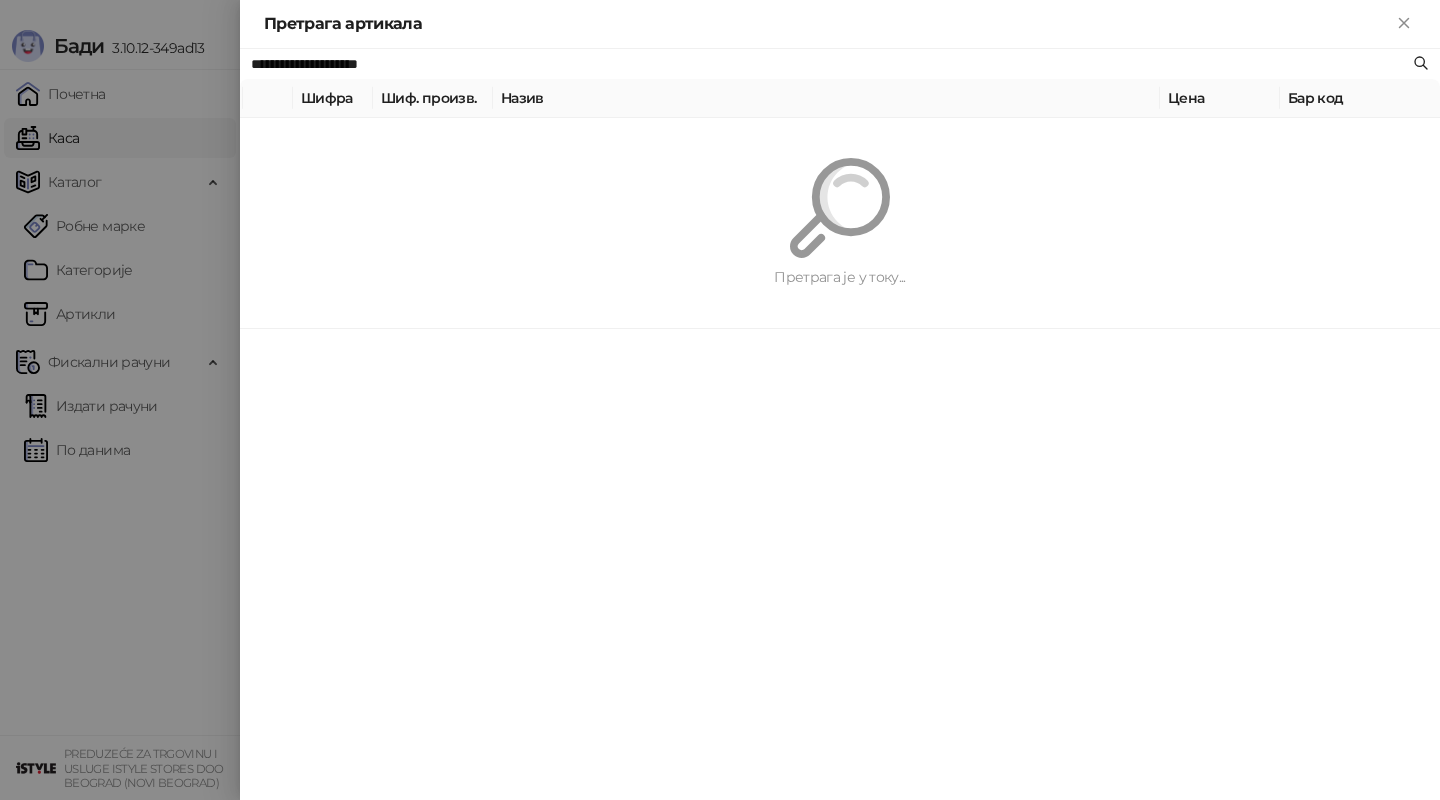paste on "**" 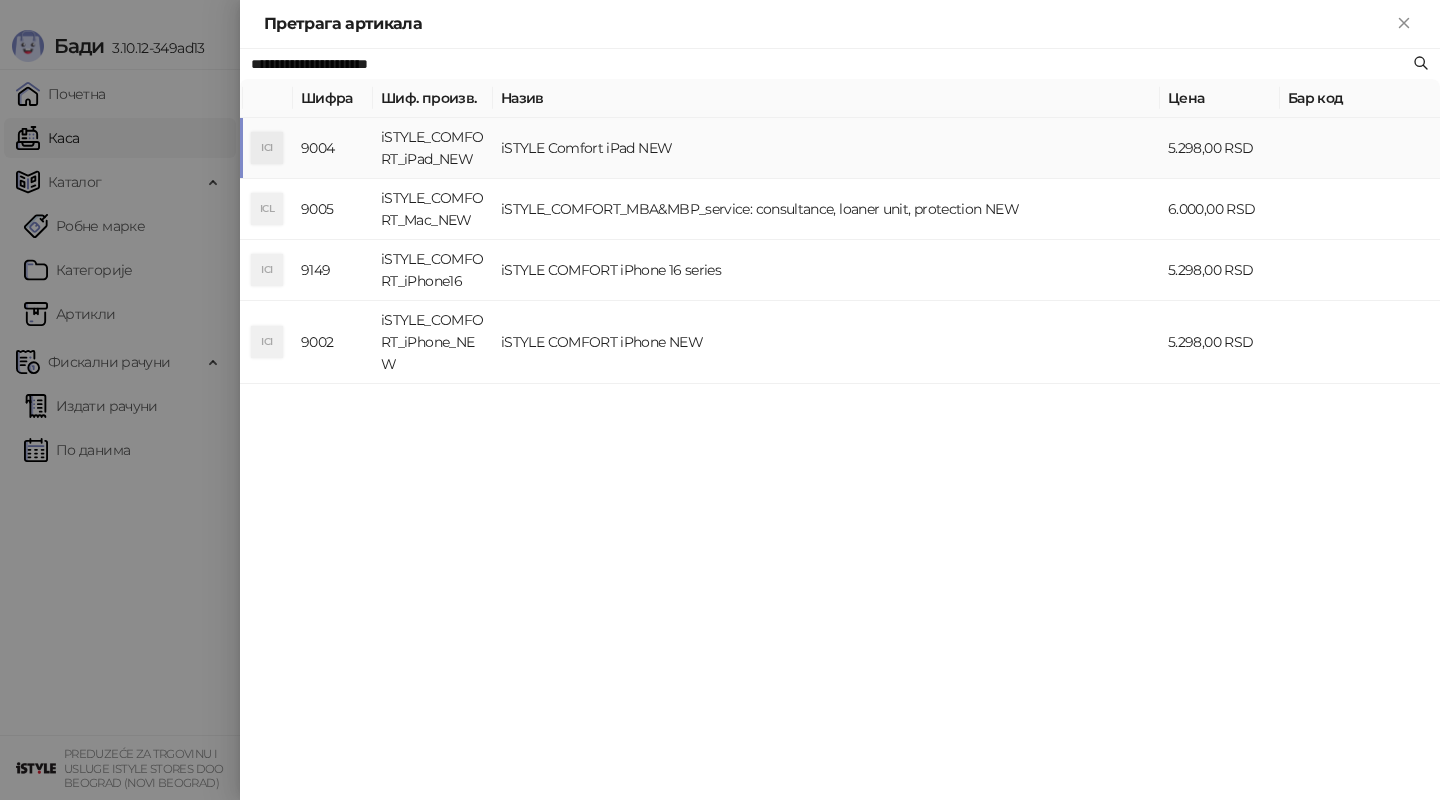click on "iSTYLE Comfort iPad NEW" at bounding box center [826, 148] 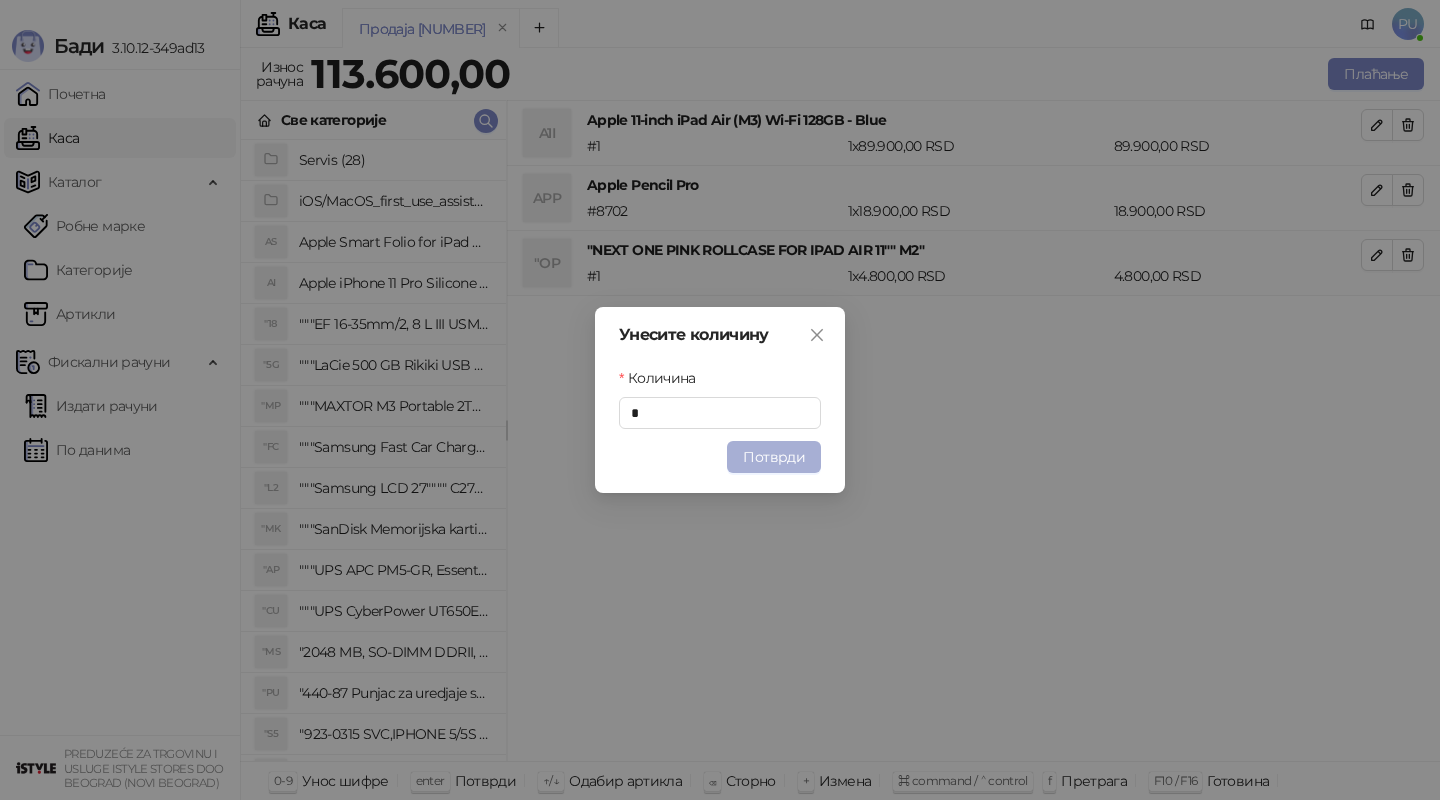 click on "Потврди" at bounding box center [774, 457] 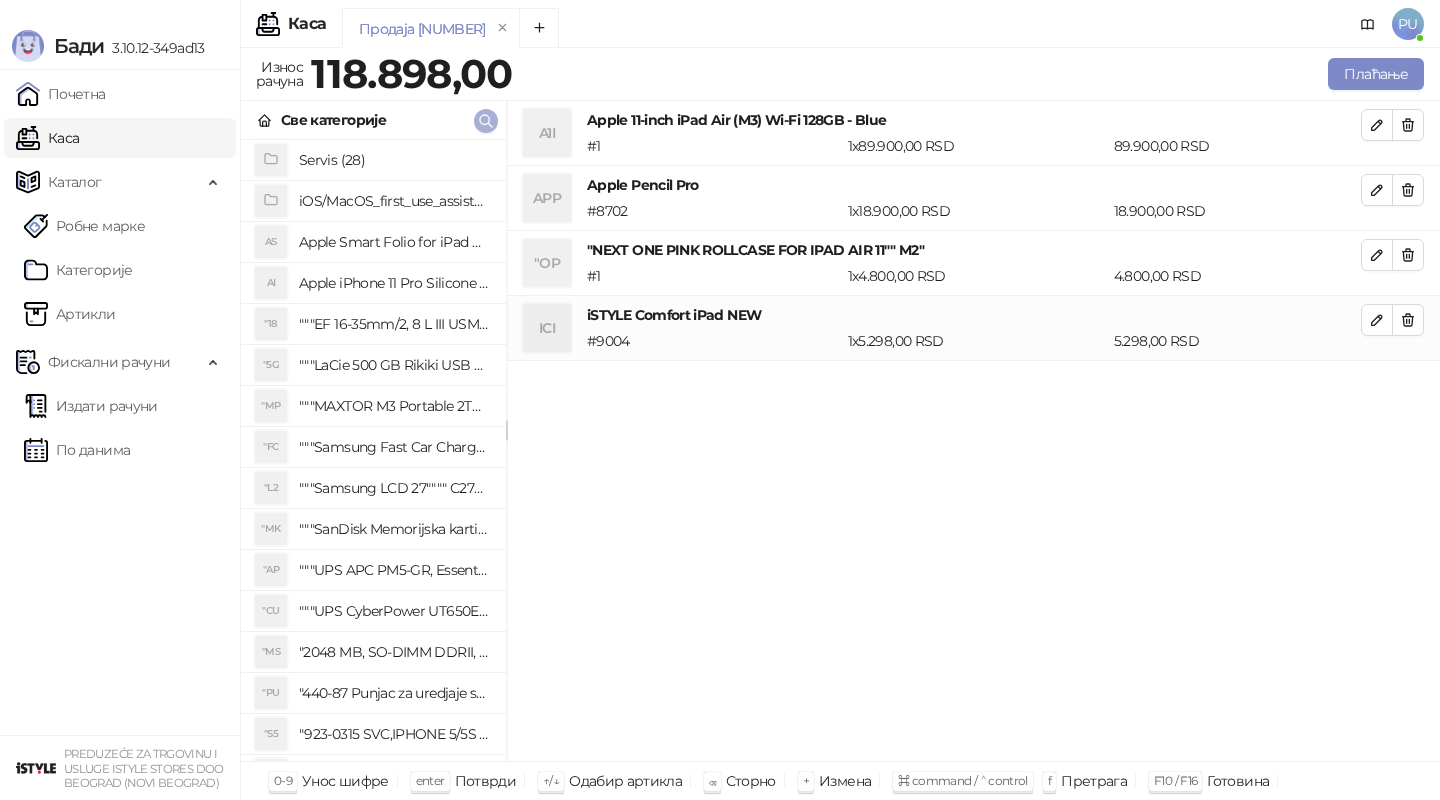click 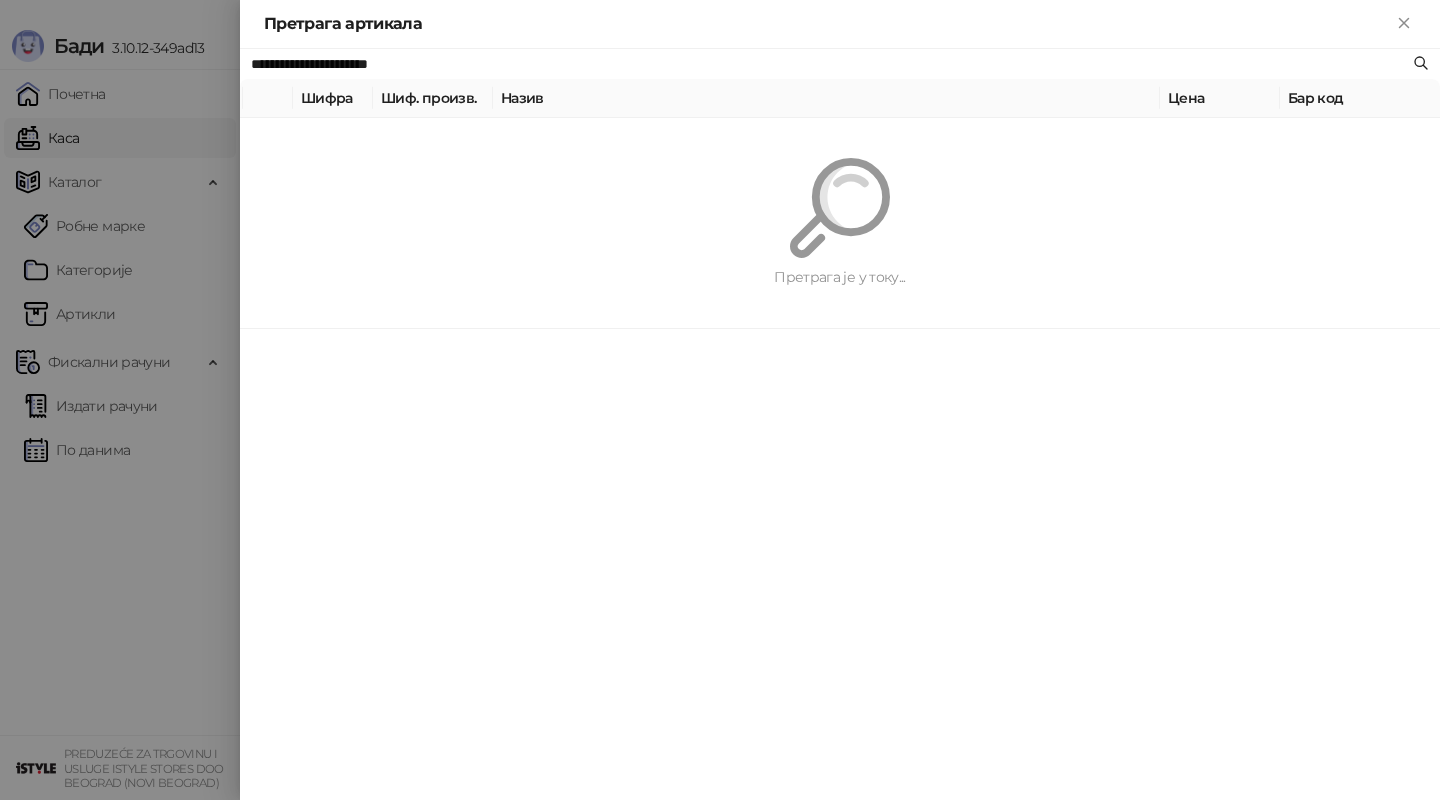 paste 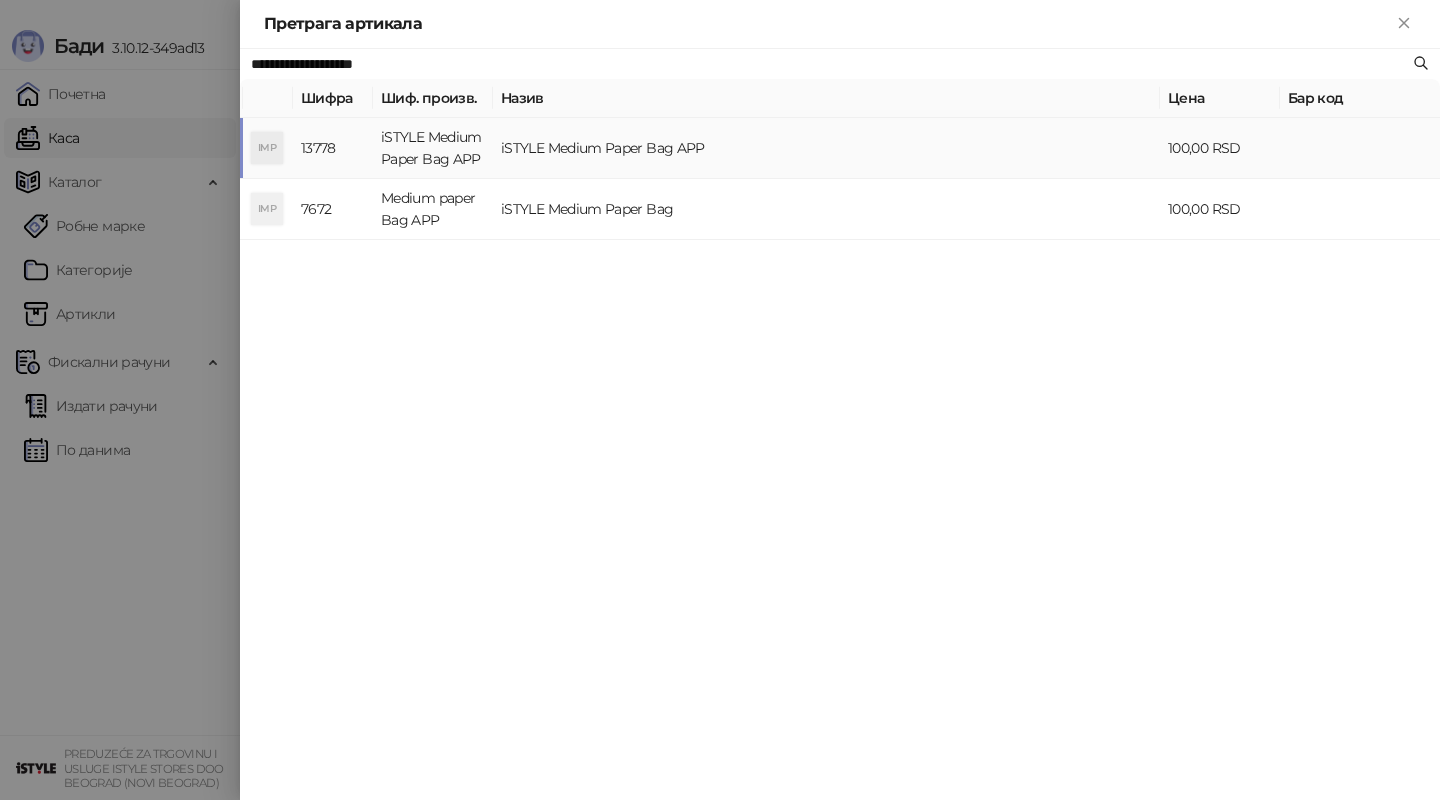 click on "iSTYLE Medium Paper Bag APP" at bounding box center [826, 148] 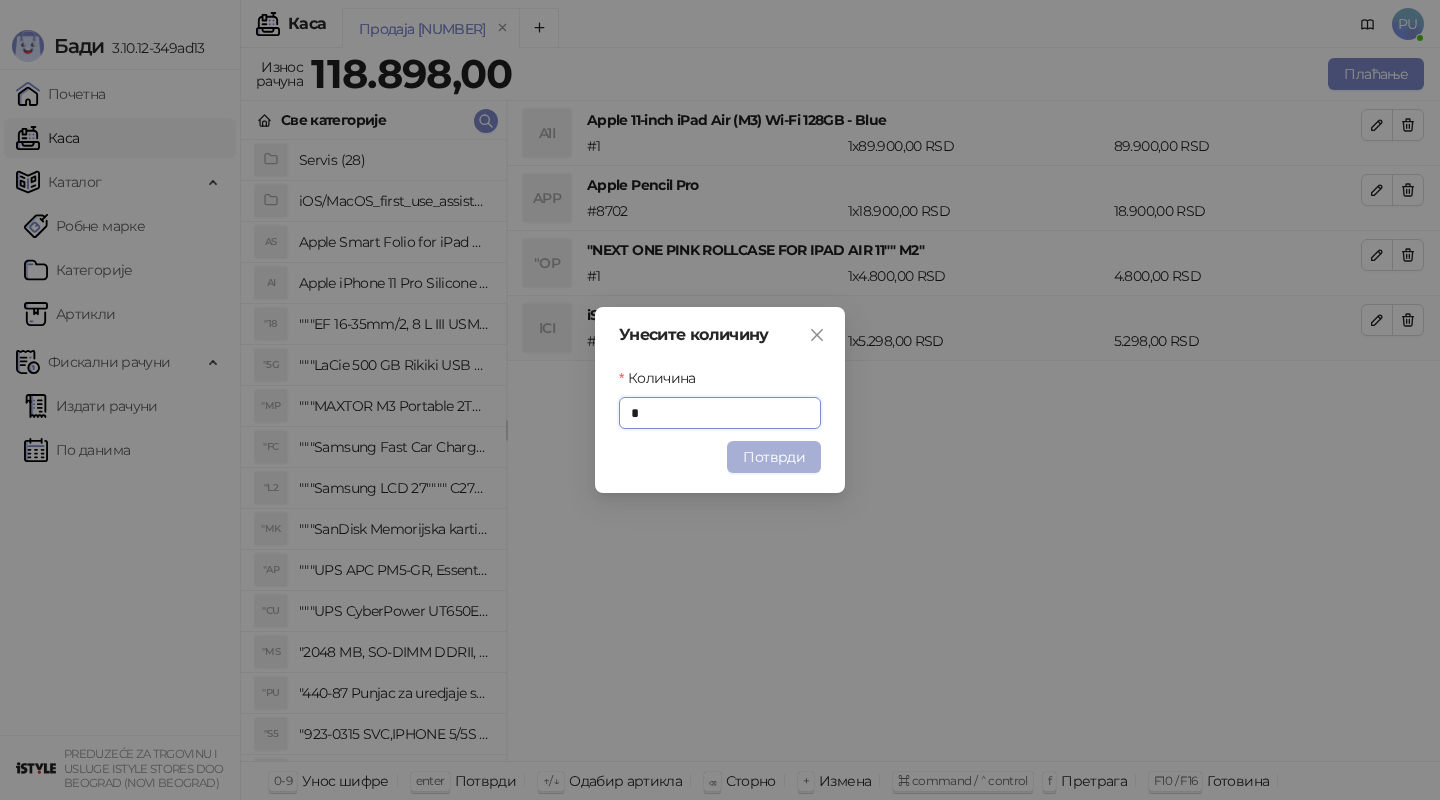click on "Потврди" at bounding box center (774, 457) 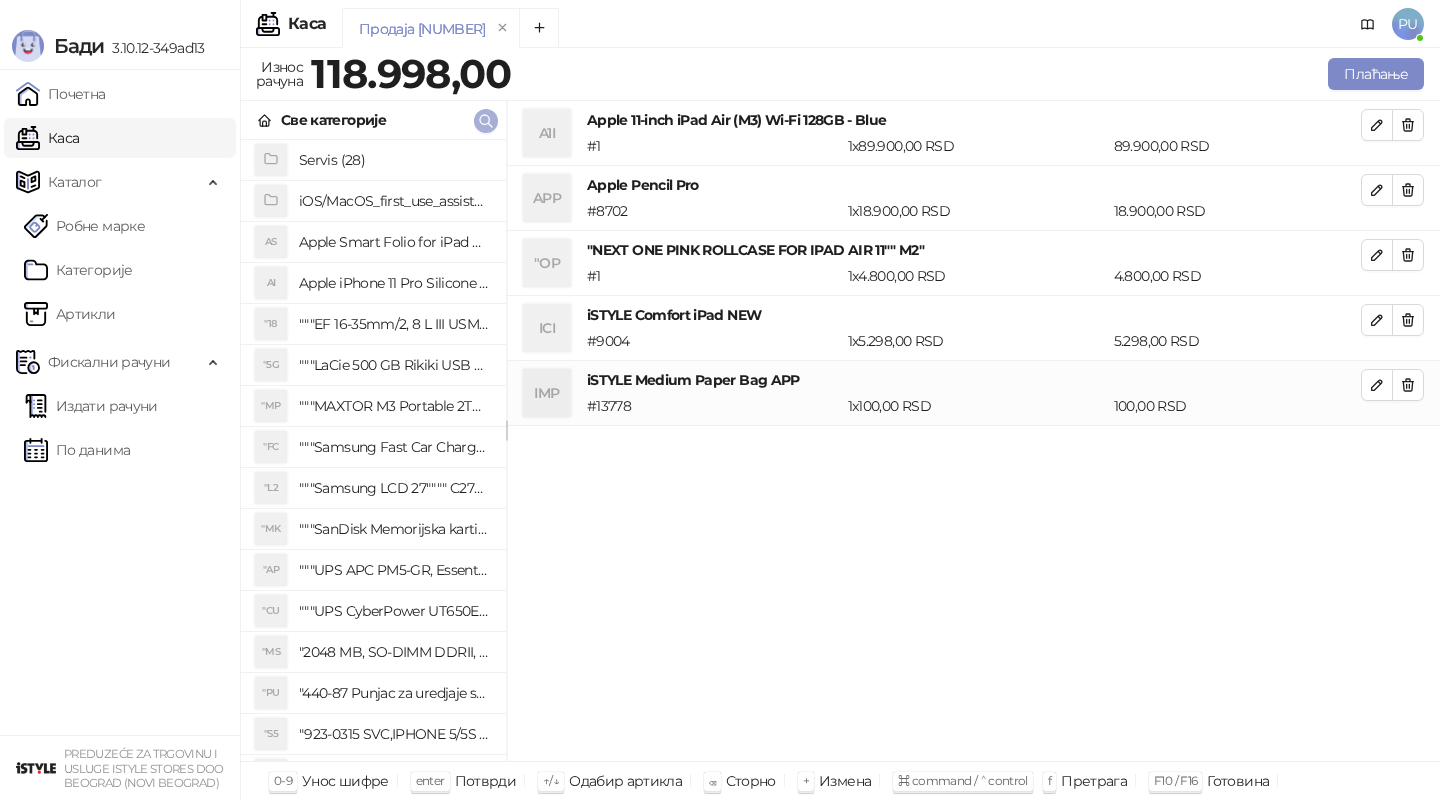 click 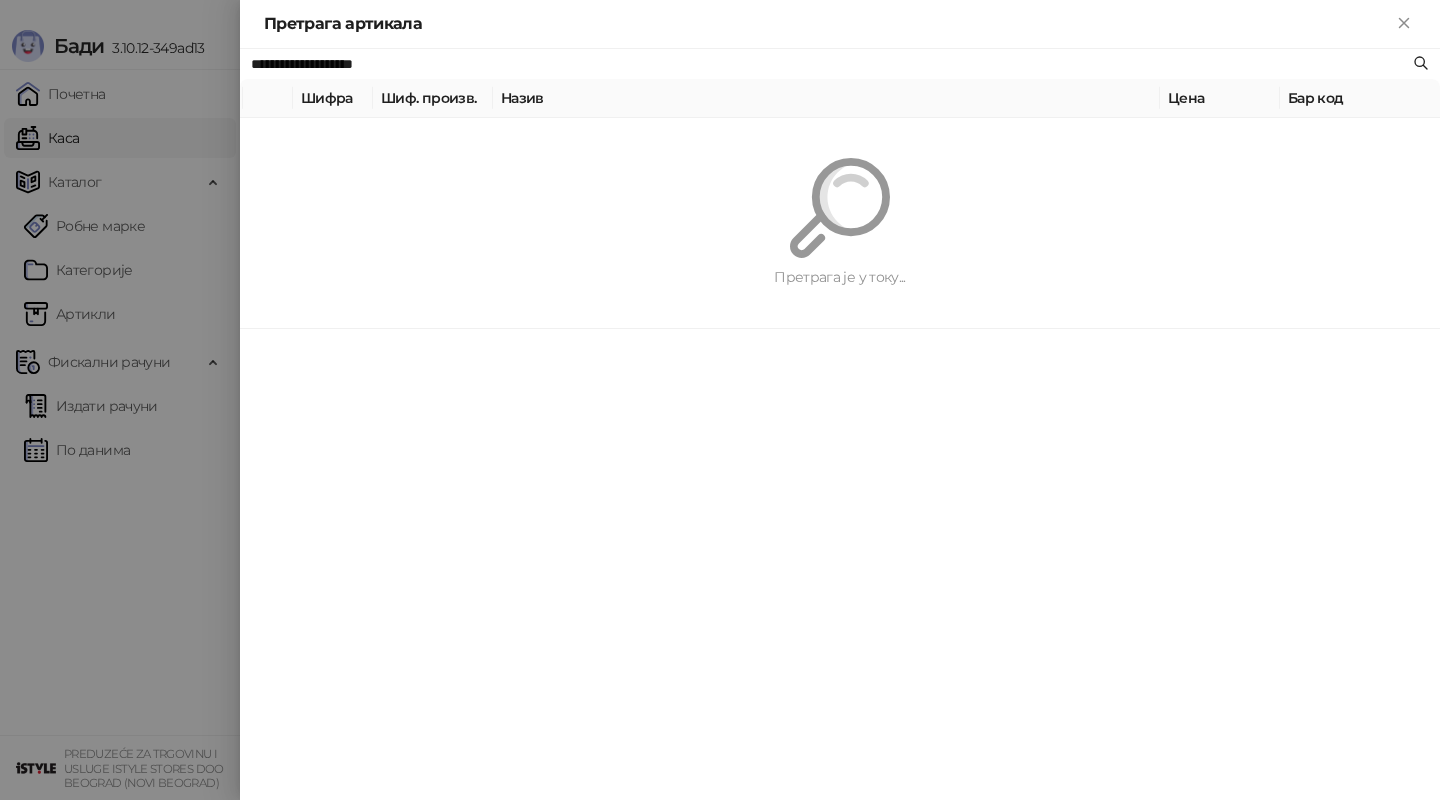 paste 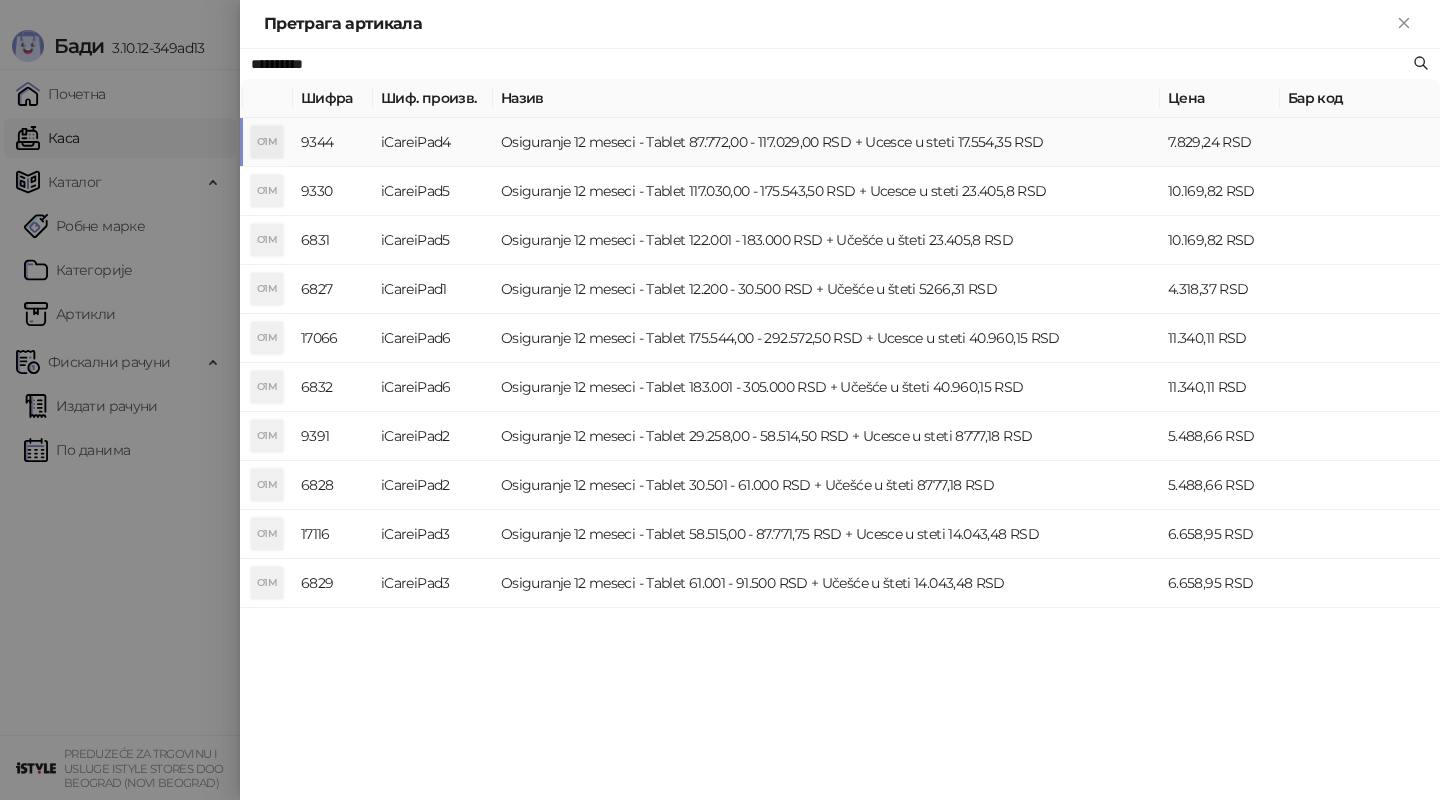 type on "**********" 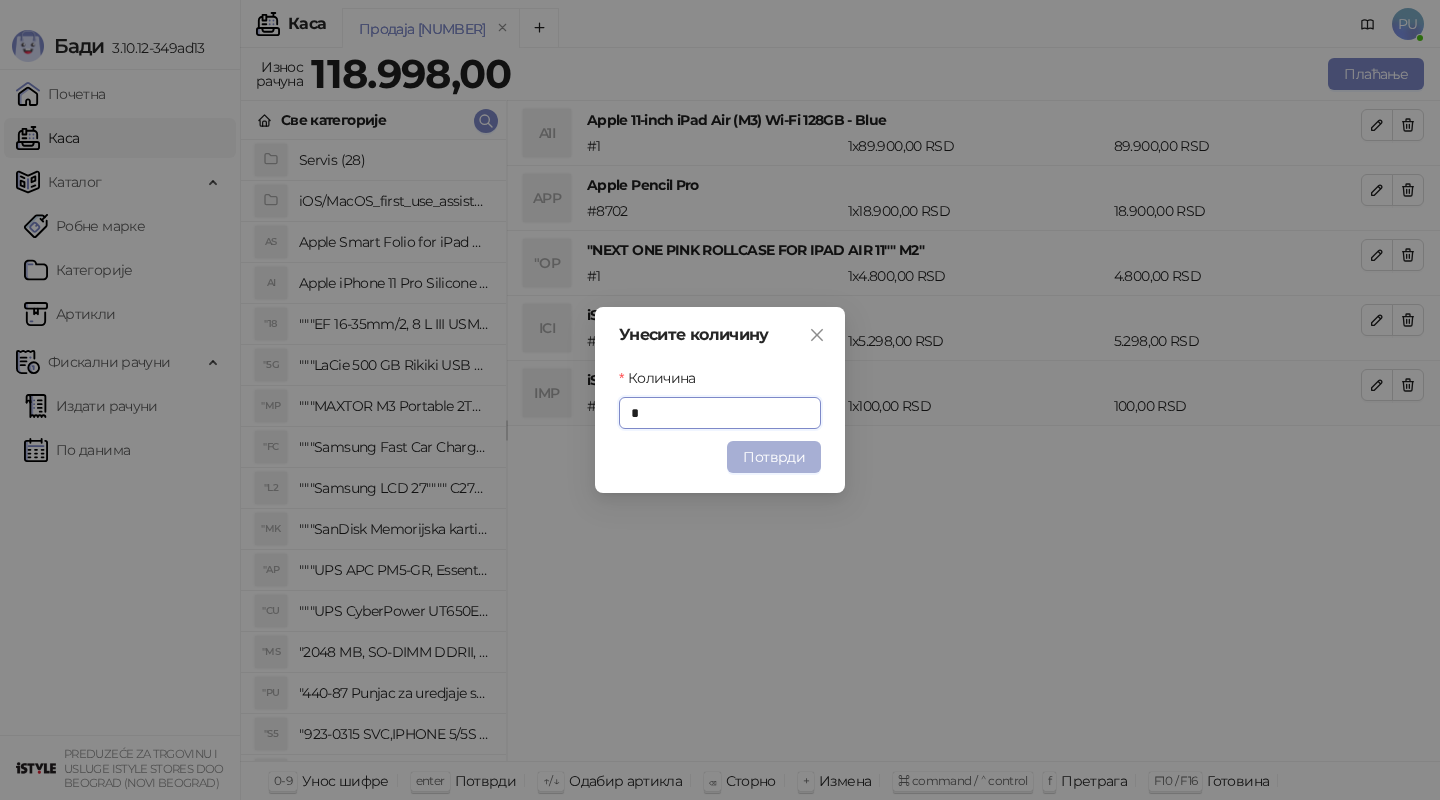 click on "Потврди" at bounding box center [774, 457] 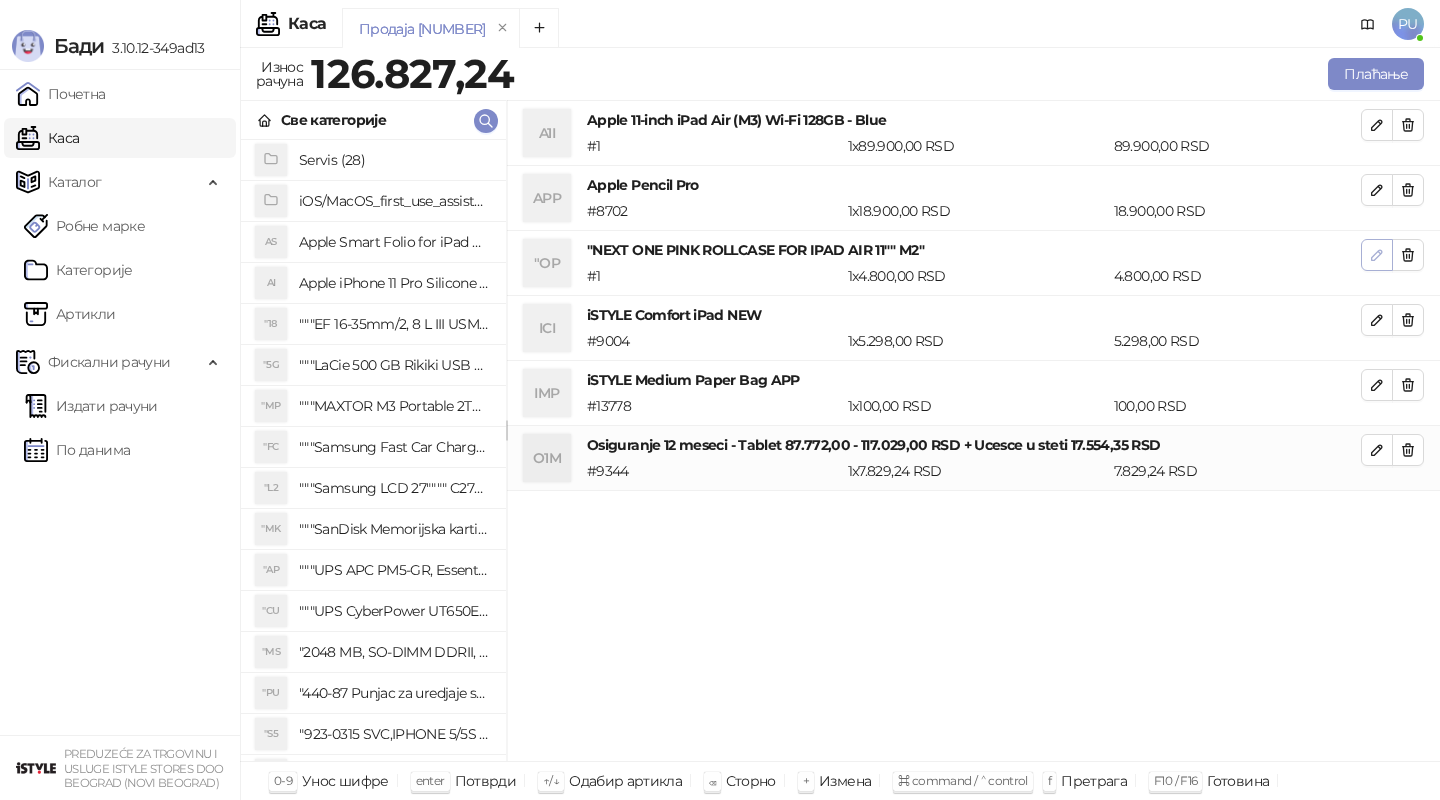 click 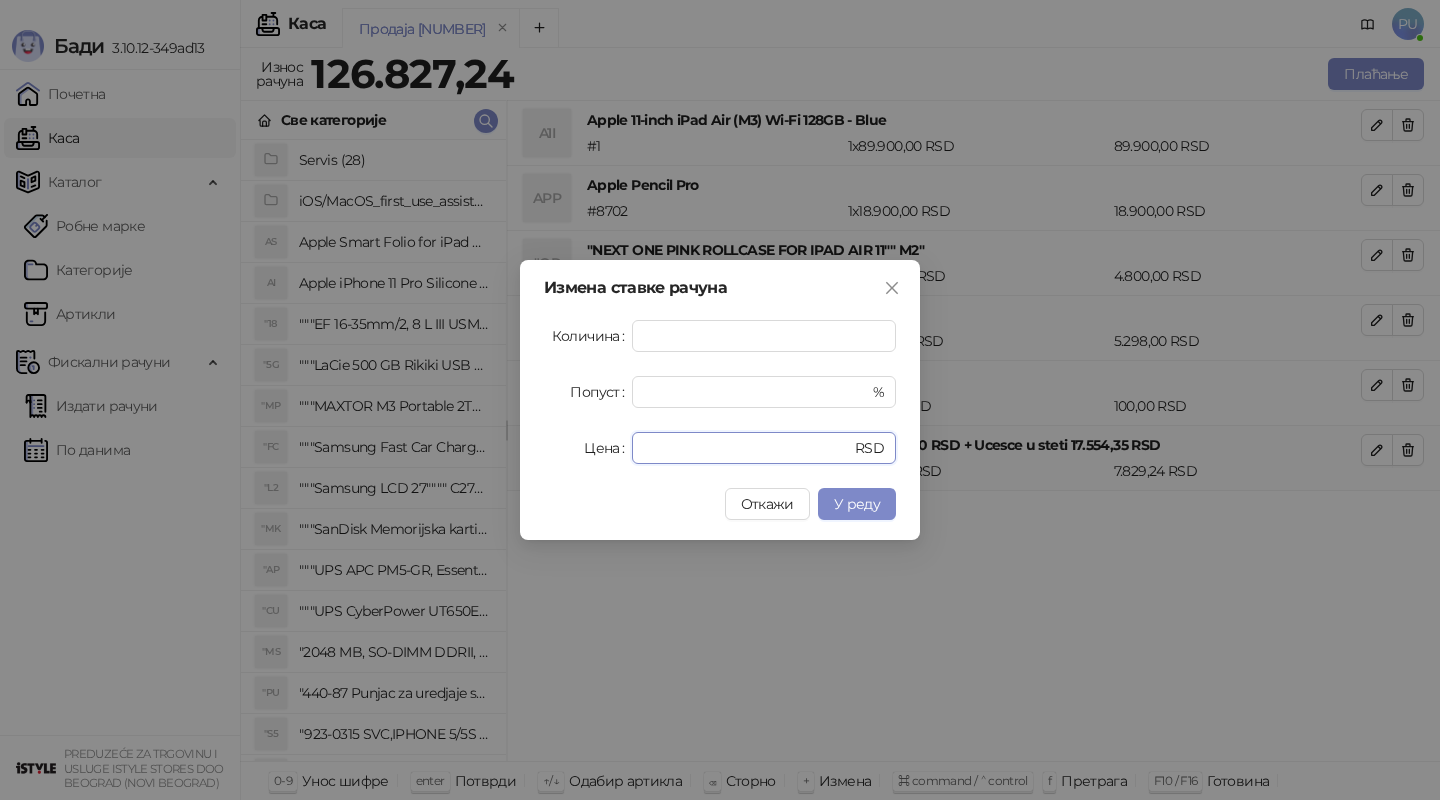 drag, startPoint x: 727, startPoint y: 451, endPoint x: 606, endPoint y: 450, distance: 121.004135 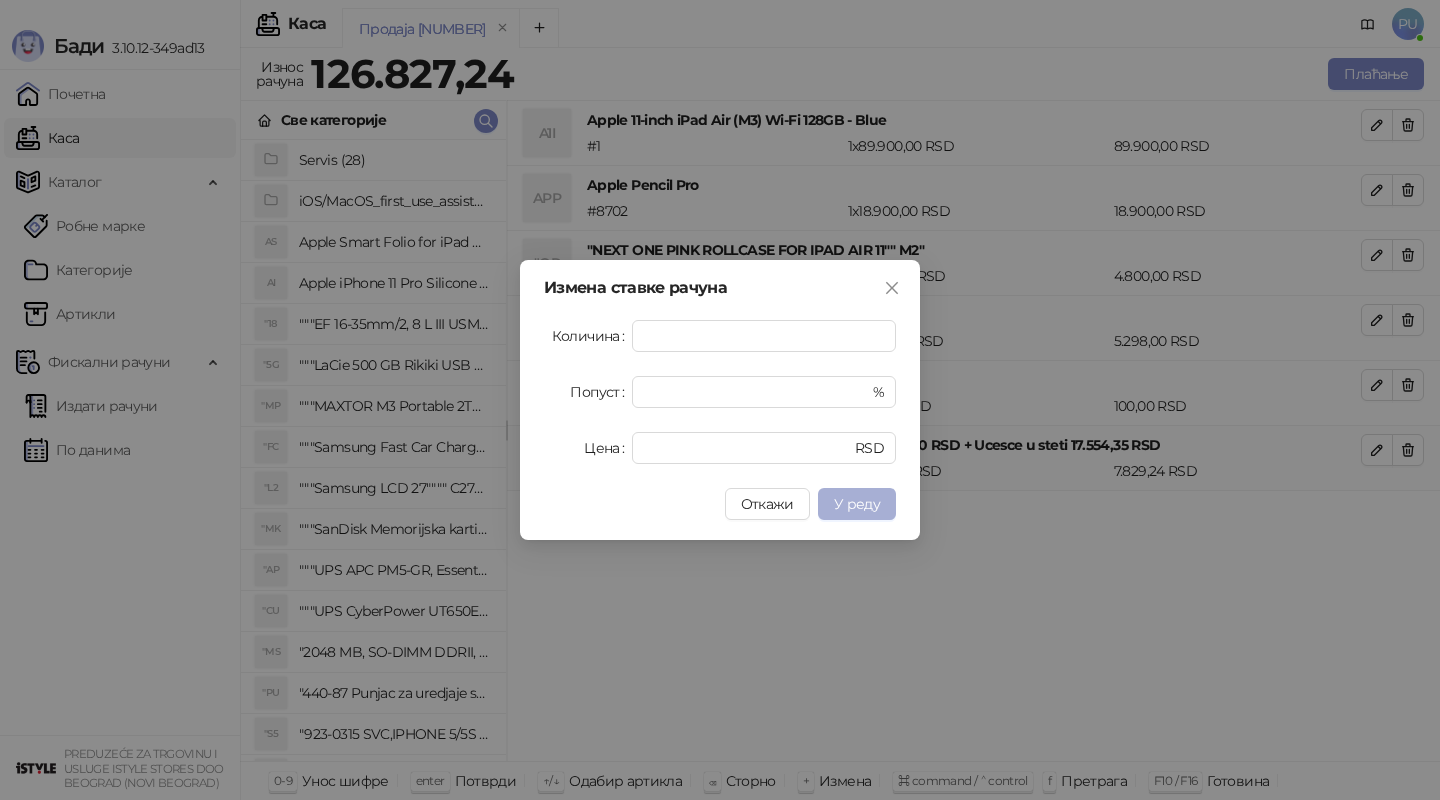 click on "У реду" at bounding box center [857, 504] 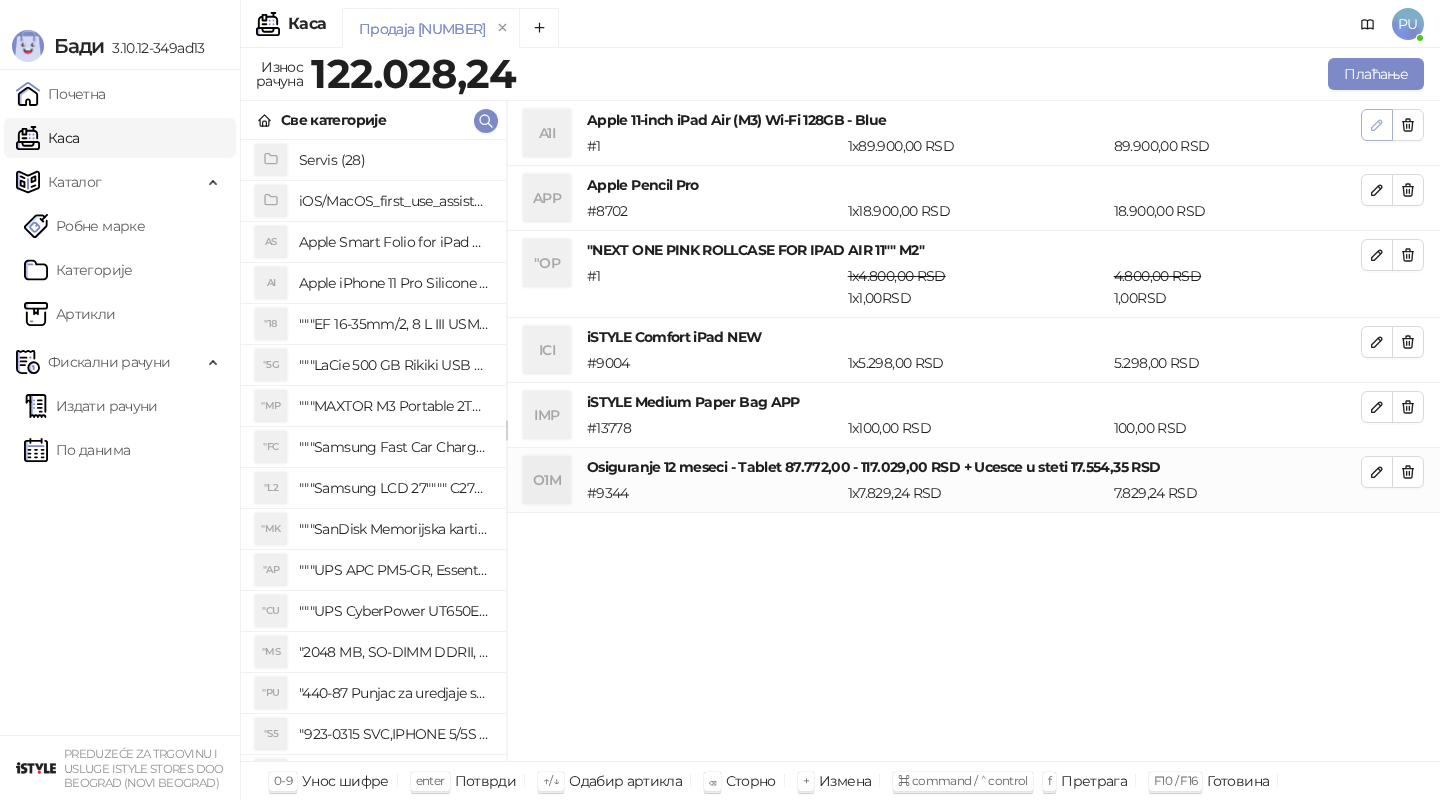 click at bounding box center [1377, 125] 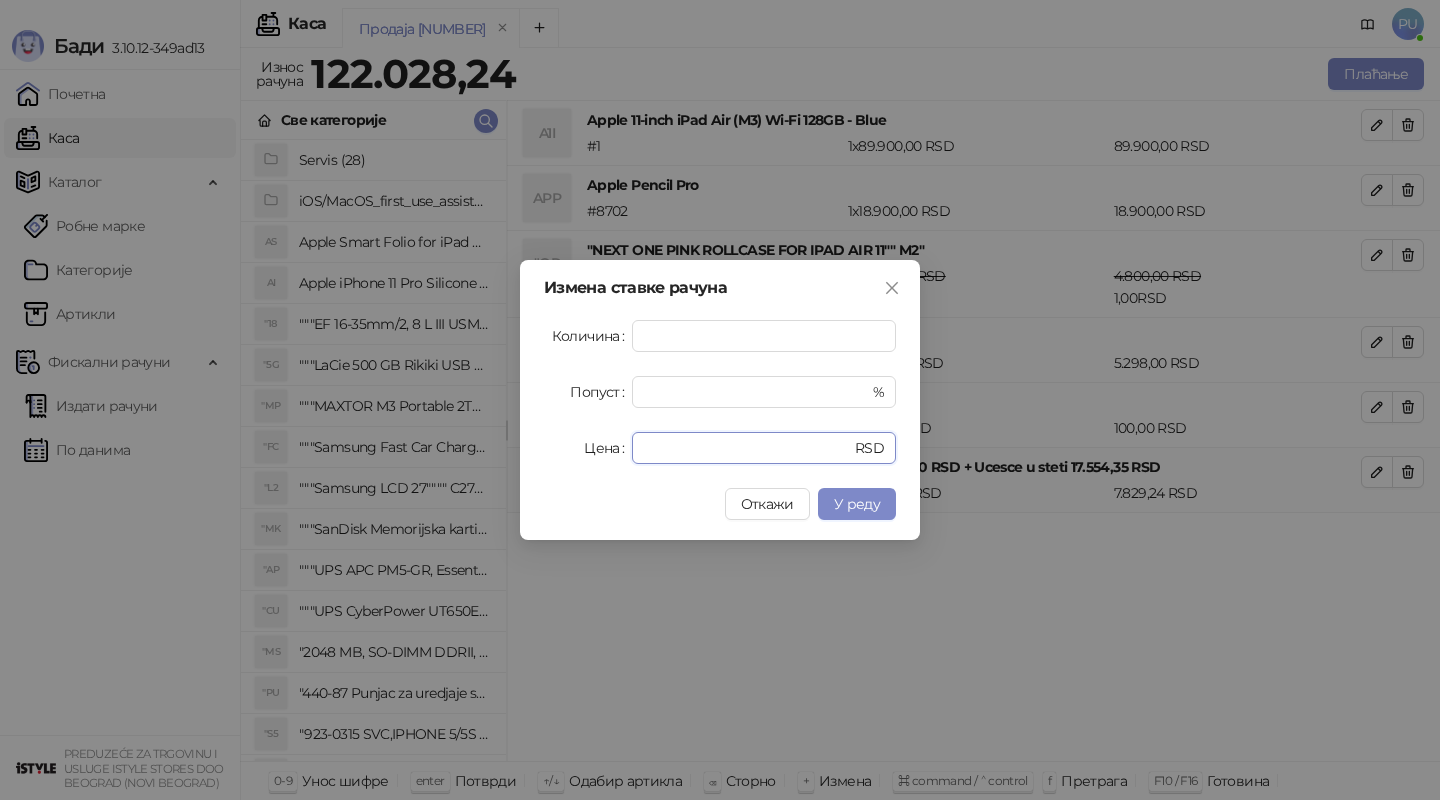 drag, startPoint x: 704, startPoint y: 457, endPoint x: 596, endPoint y: 453, distance: 108.07405 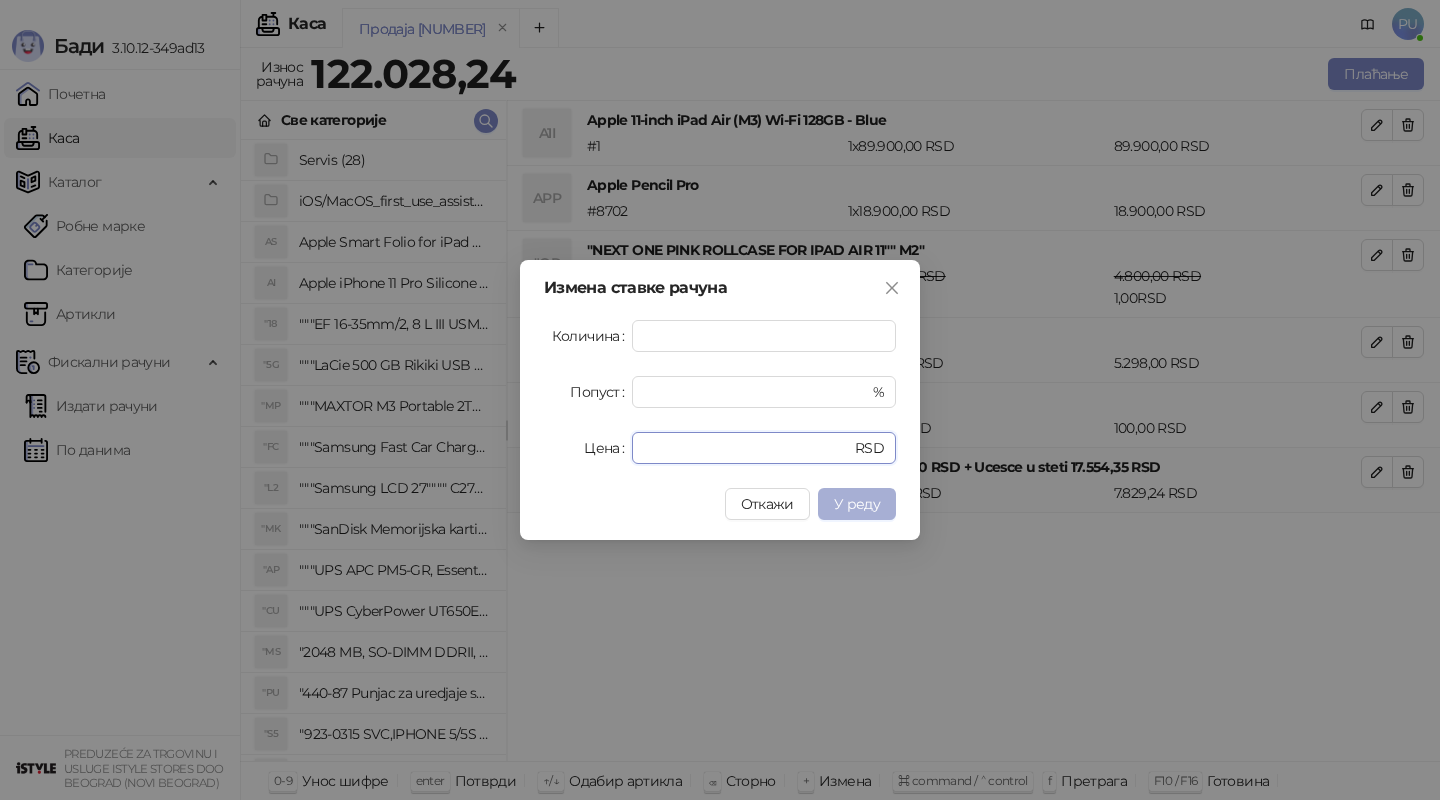 type on "*****" 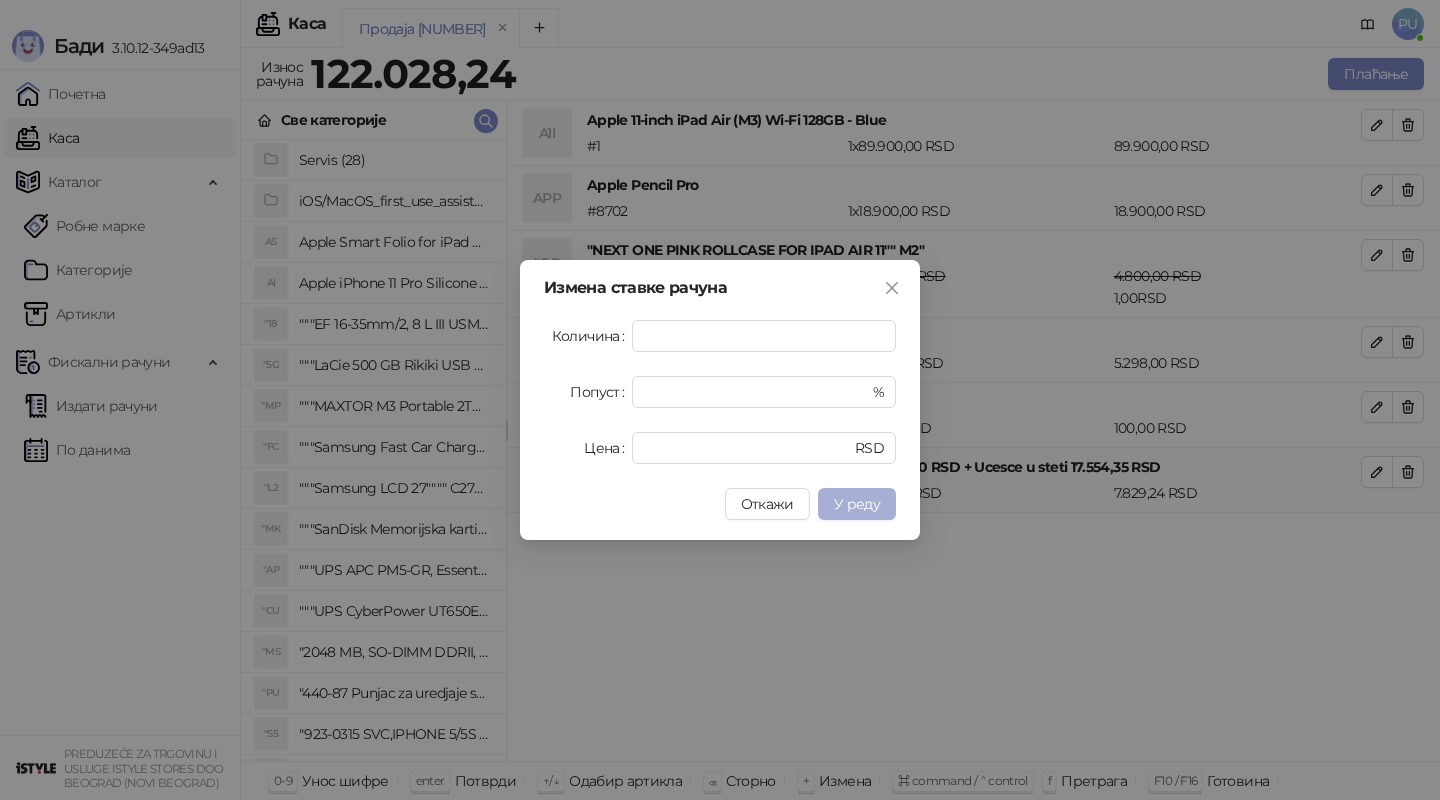 click on "У реду" at bounding box center [857, 504] 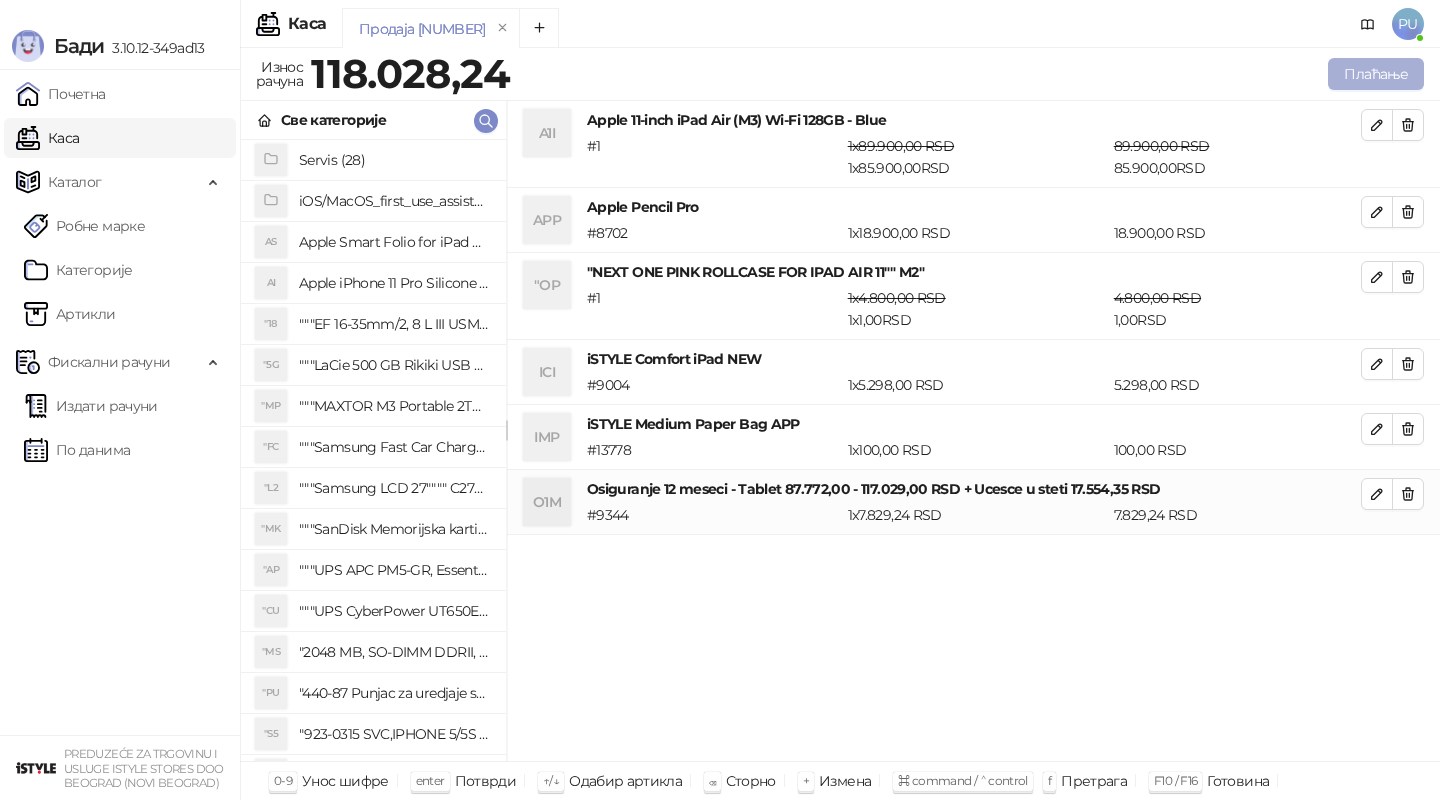 click on "Плаћање" at bounding box center [1376, 74] 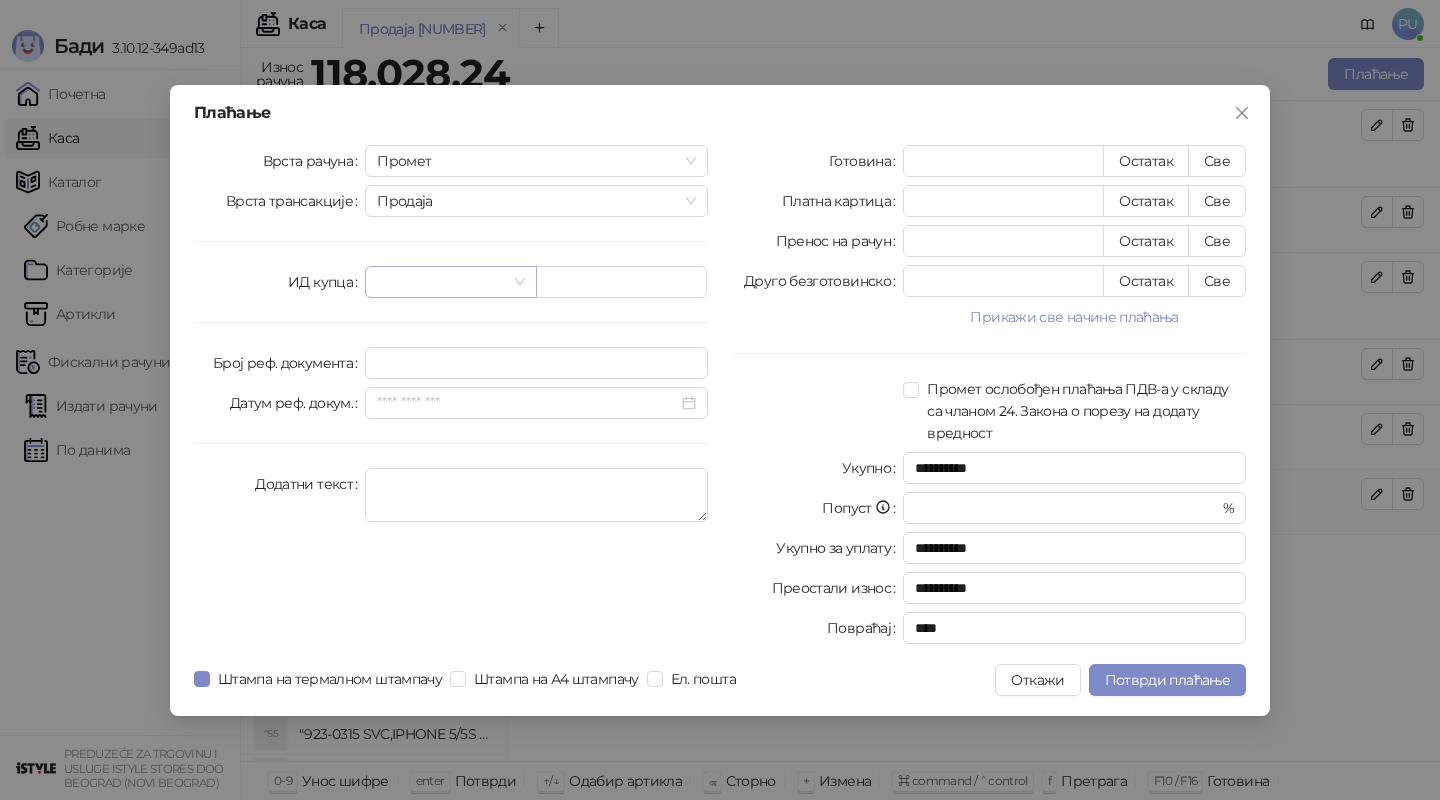 click at bounding box center [441, 282] 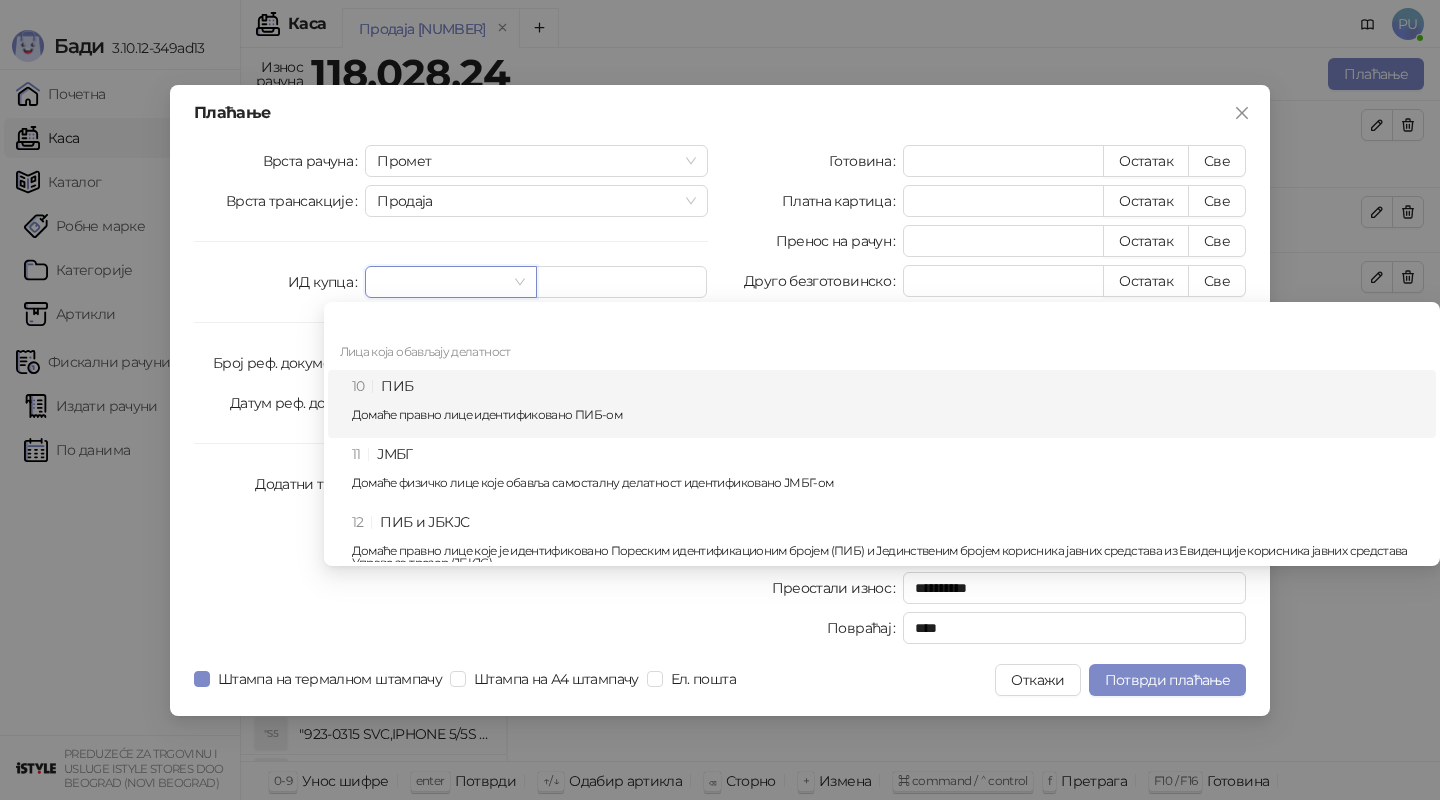 click on "10 ПИБ Домаће правно лице идентификовано ПИБ-ом" at bounding box center [888, 404] 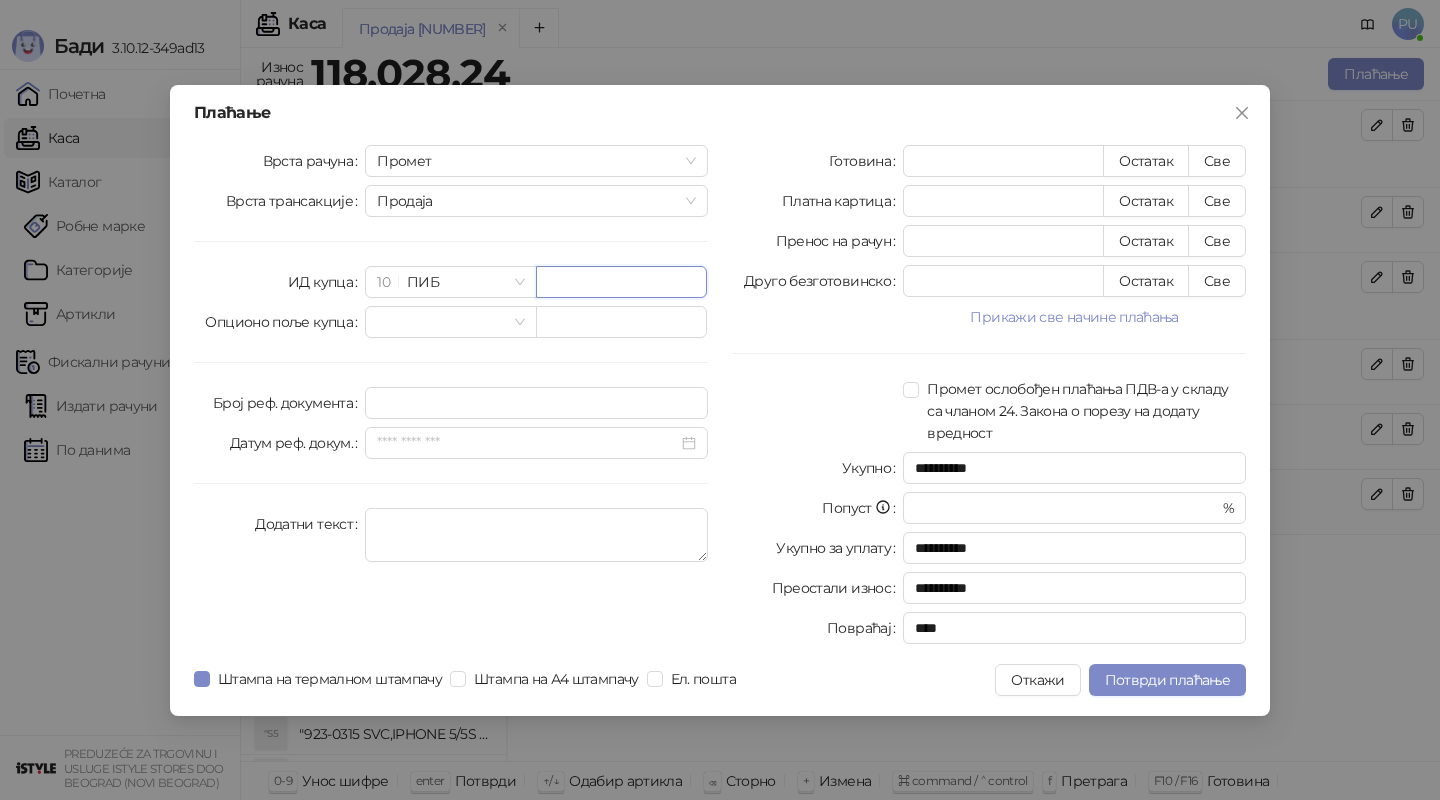 click at bounding box center [621, 282] 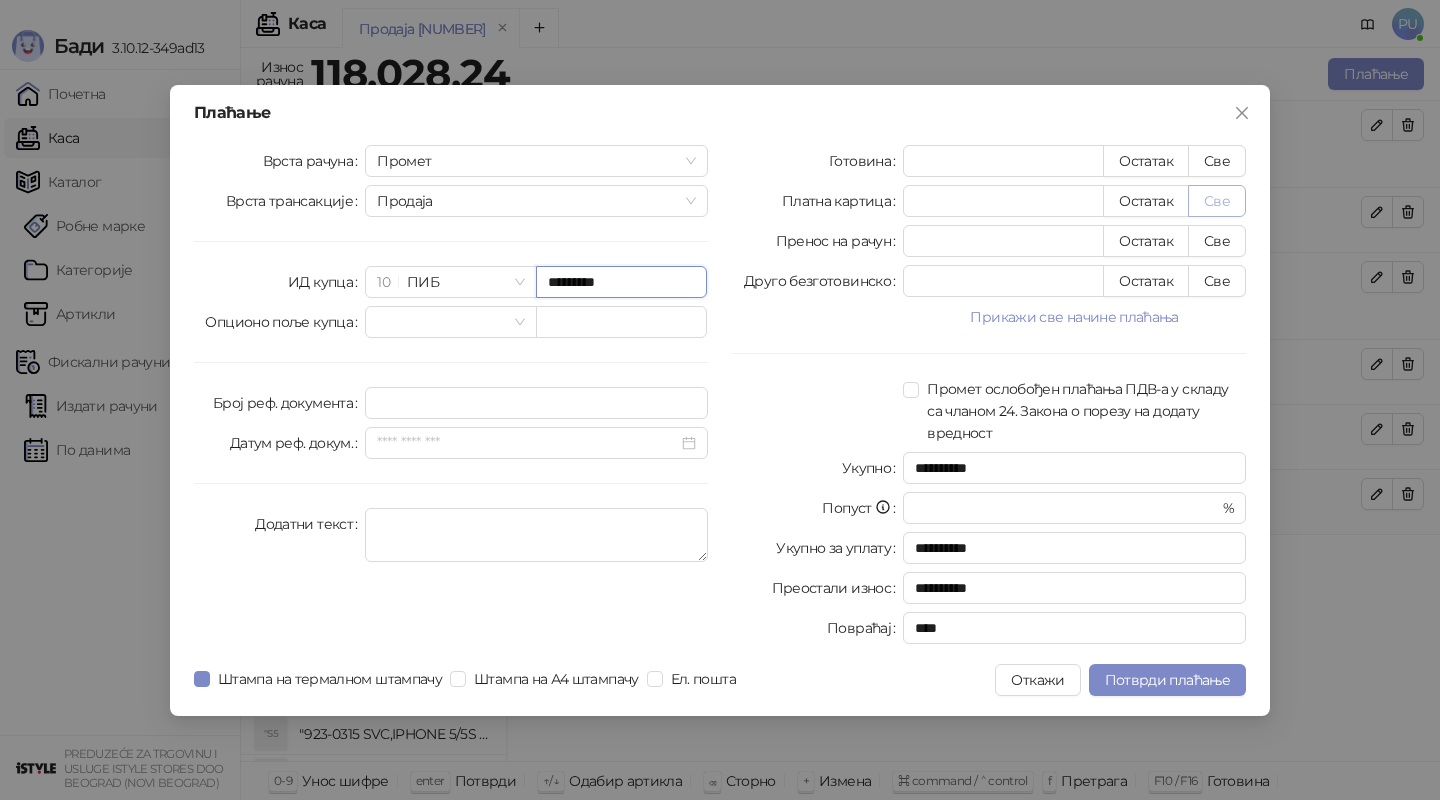 type on "*********" 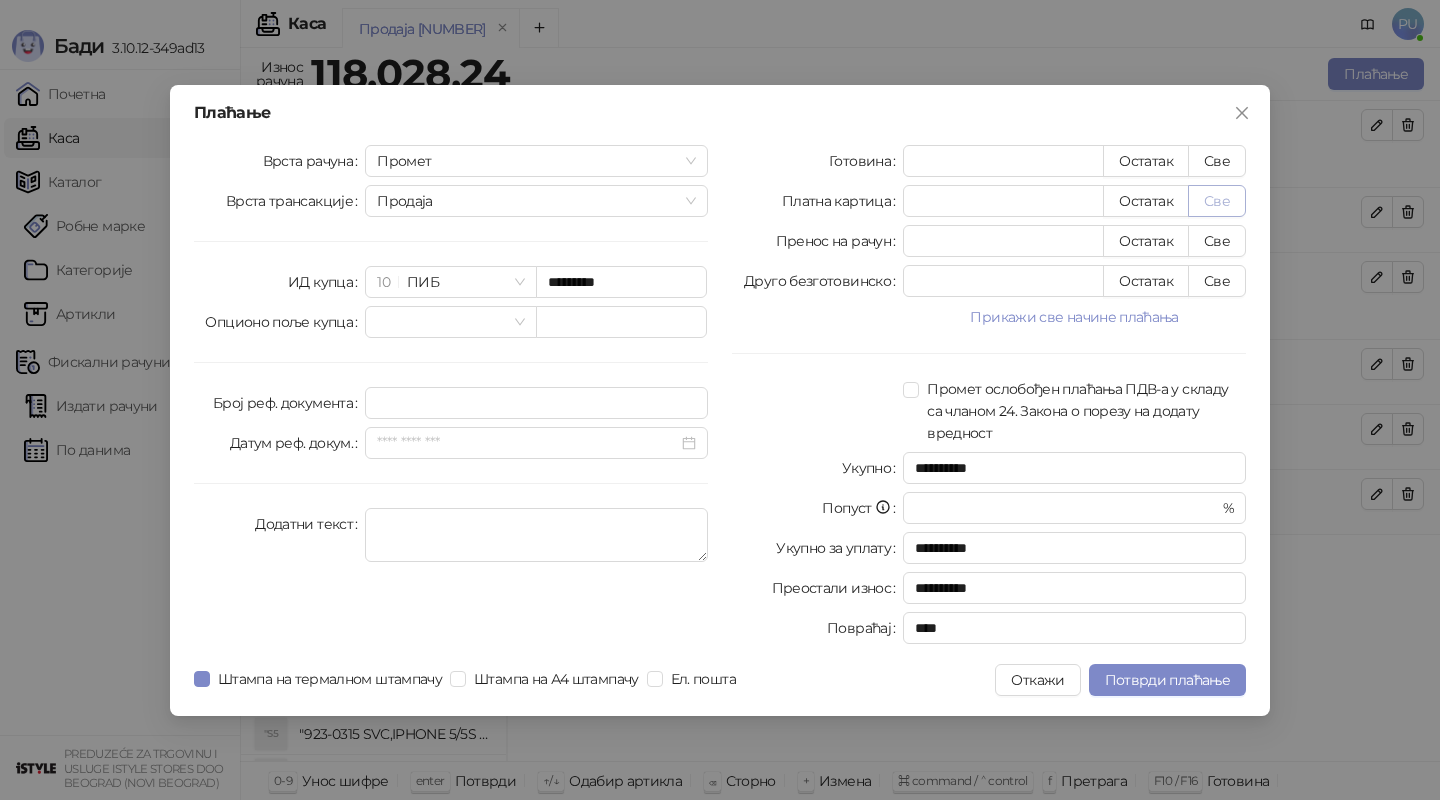 click on "Све" at bounding box center (1217, 201) 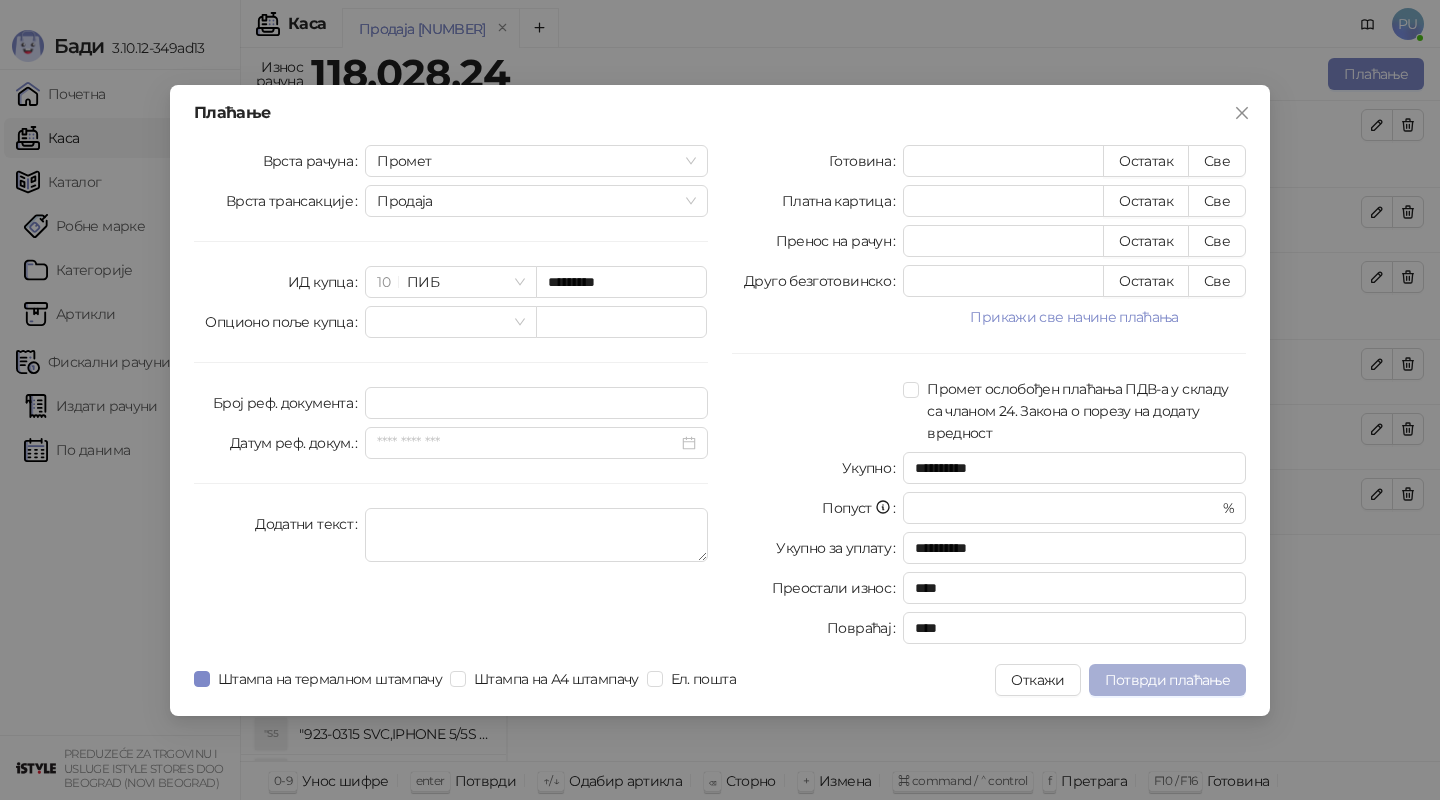 click on "Потврди плаћање" at bounding box center (1167, 680) 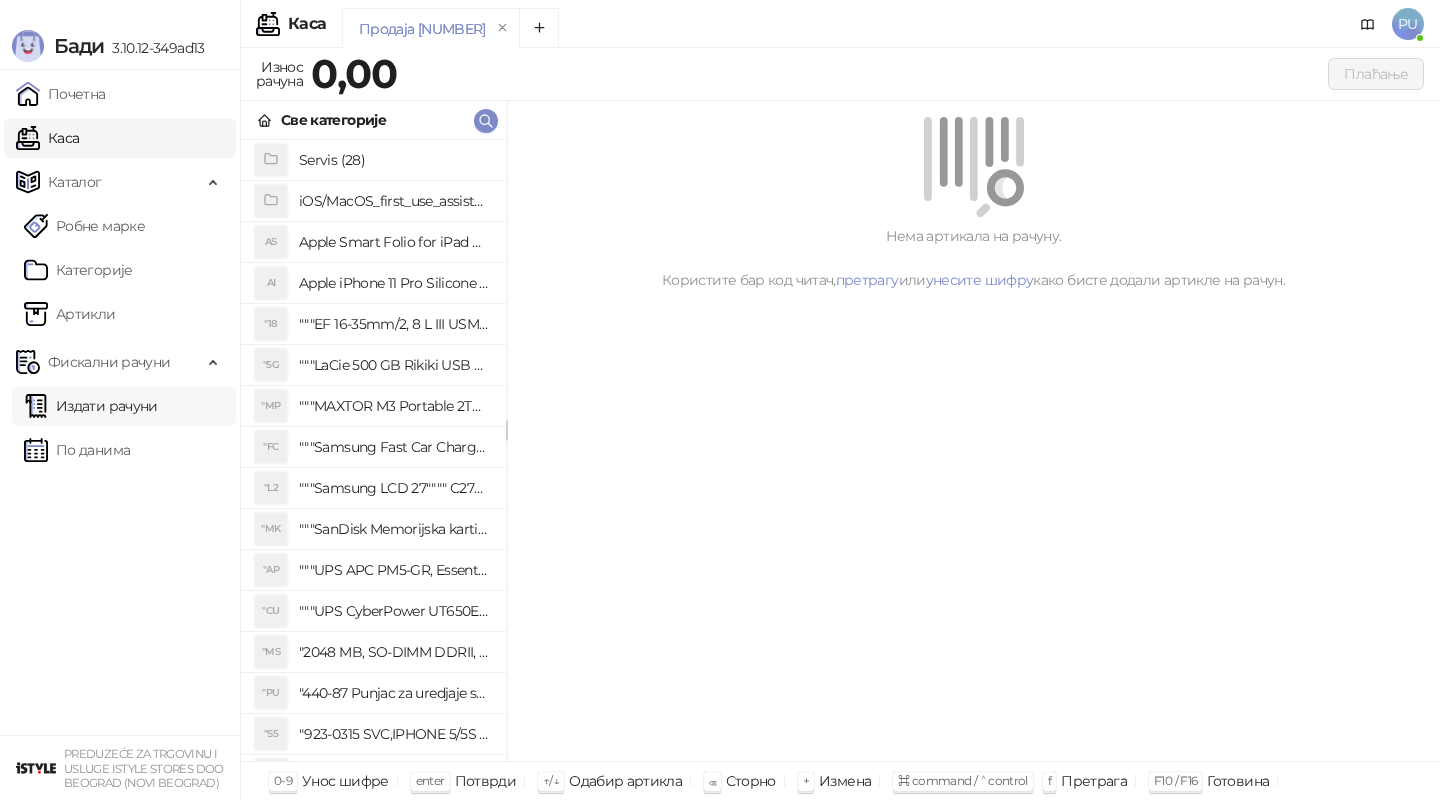 click on "Издати рачуни" at bounding box center [91, 406] 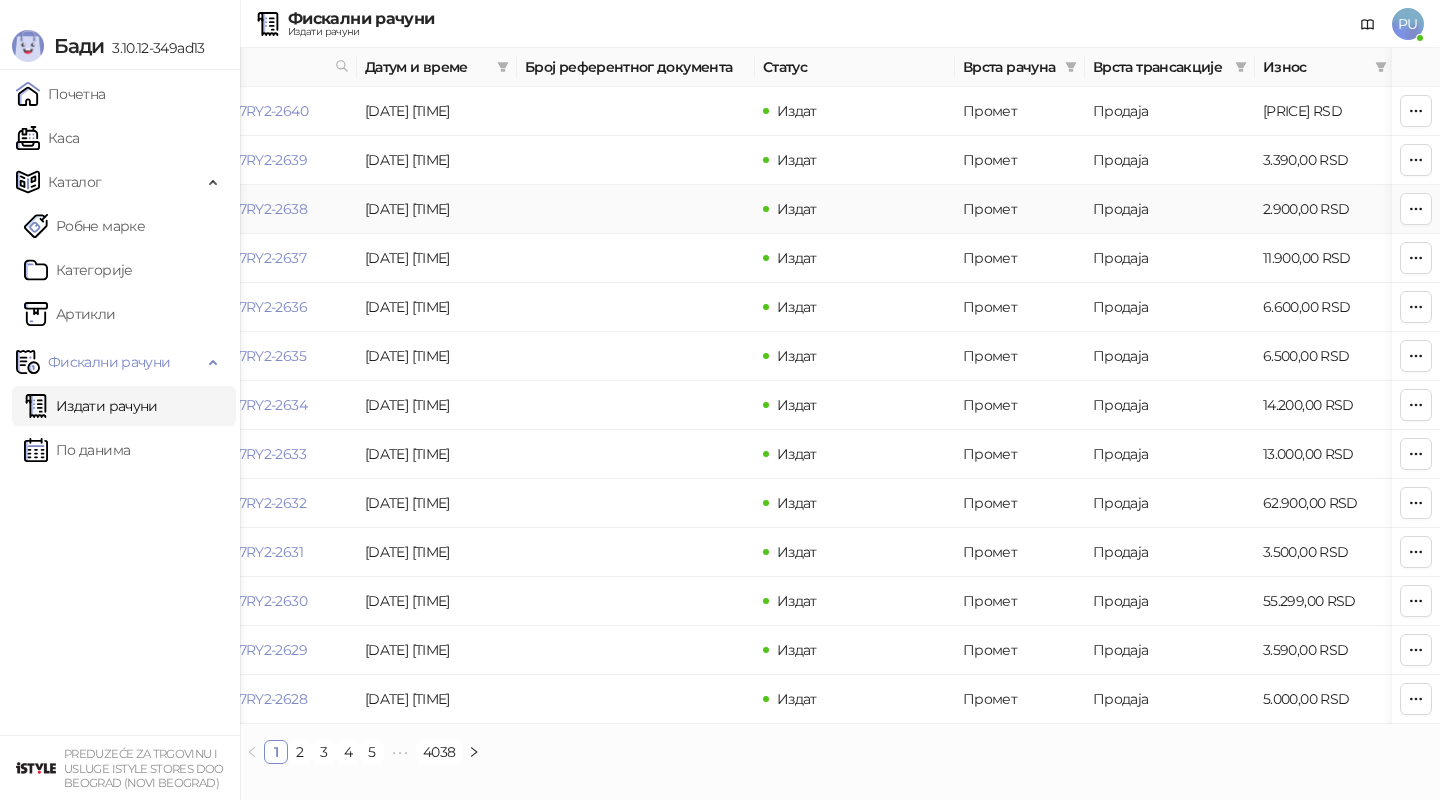 scroll, scrollTop: 0, scrollLeft: 0, axis: both 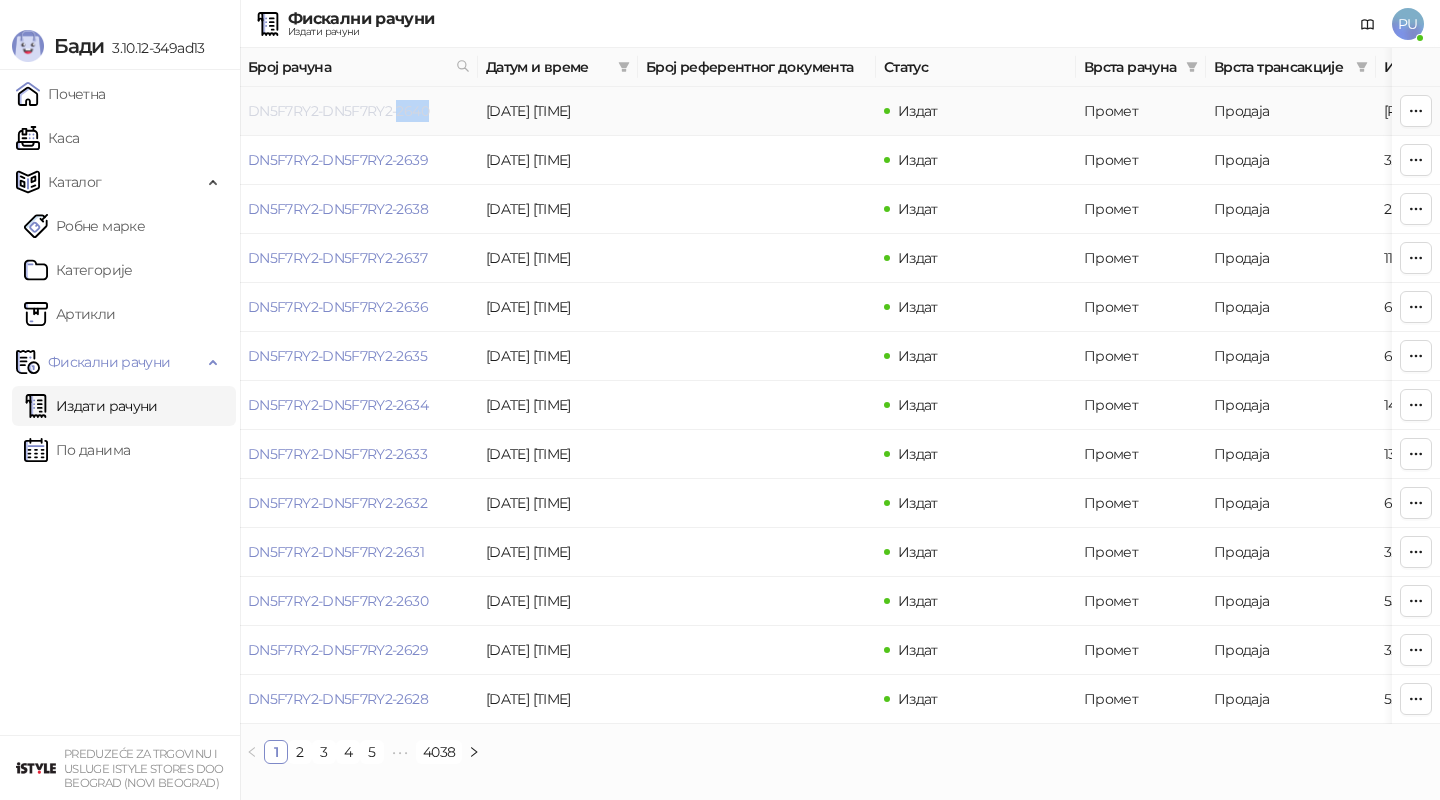 drag, startPoint x: 437, startPoint y: 114, endPoint x: 397, endPoint y: 114, distance: 40 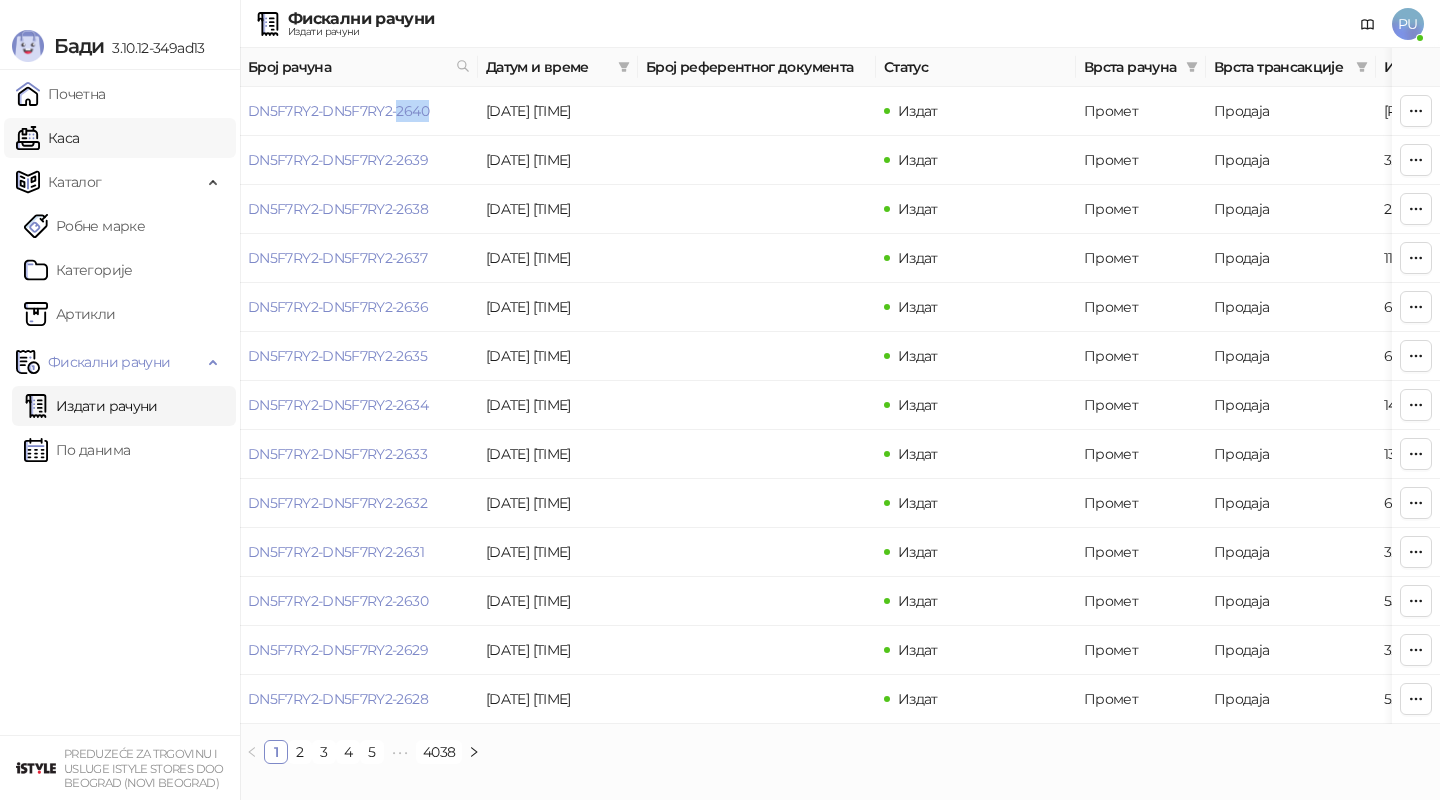 click on "Каса" at bounding box center (47, 138) 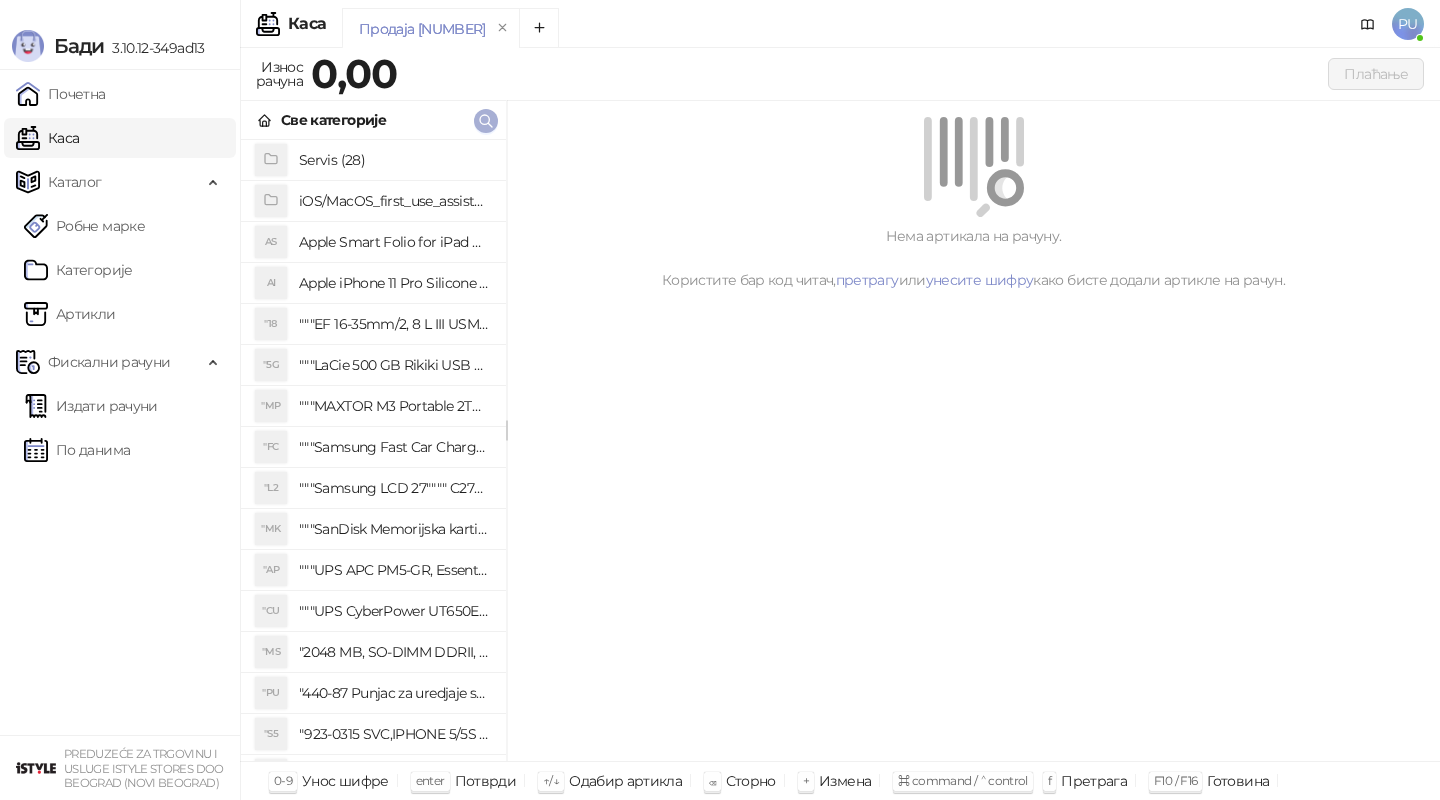 click 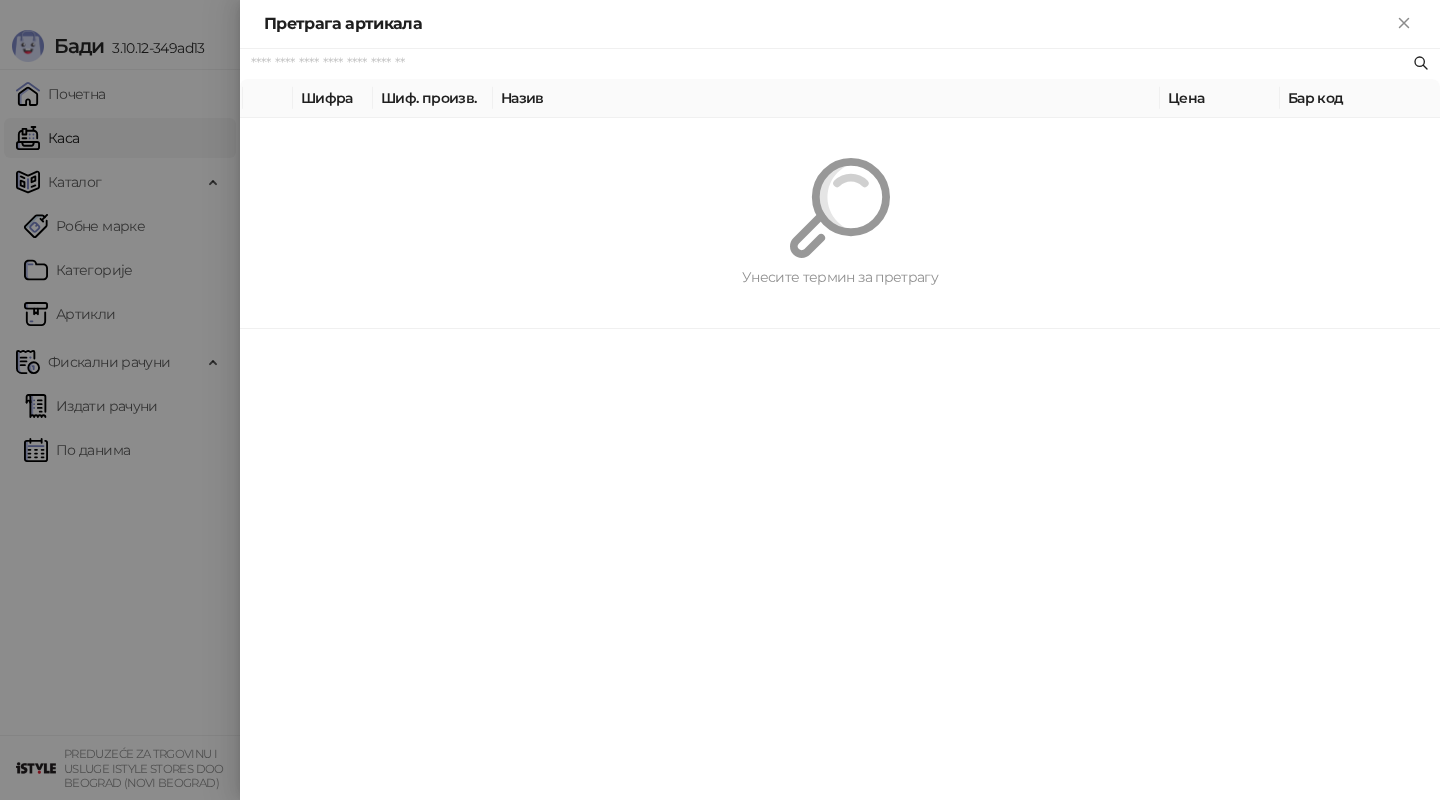 paste on "*********" 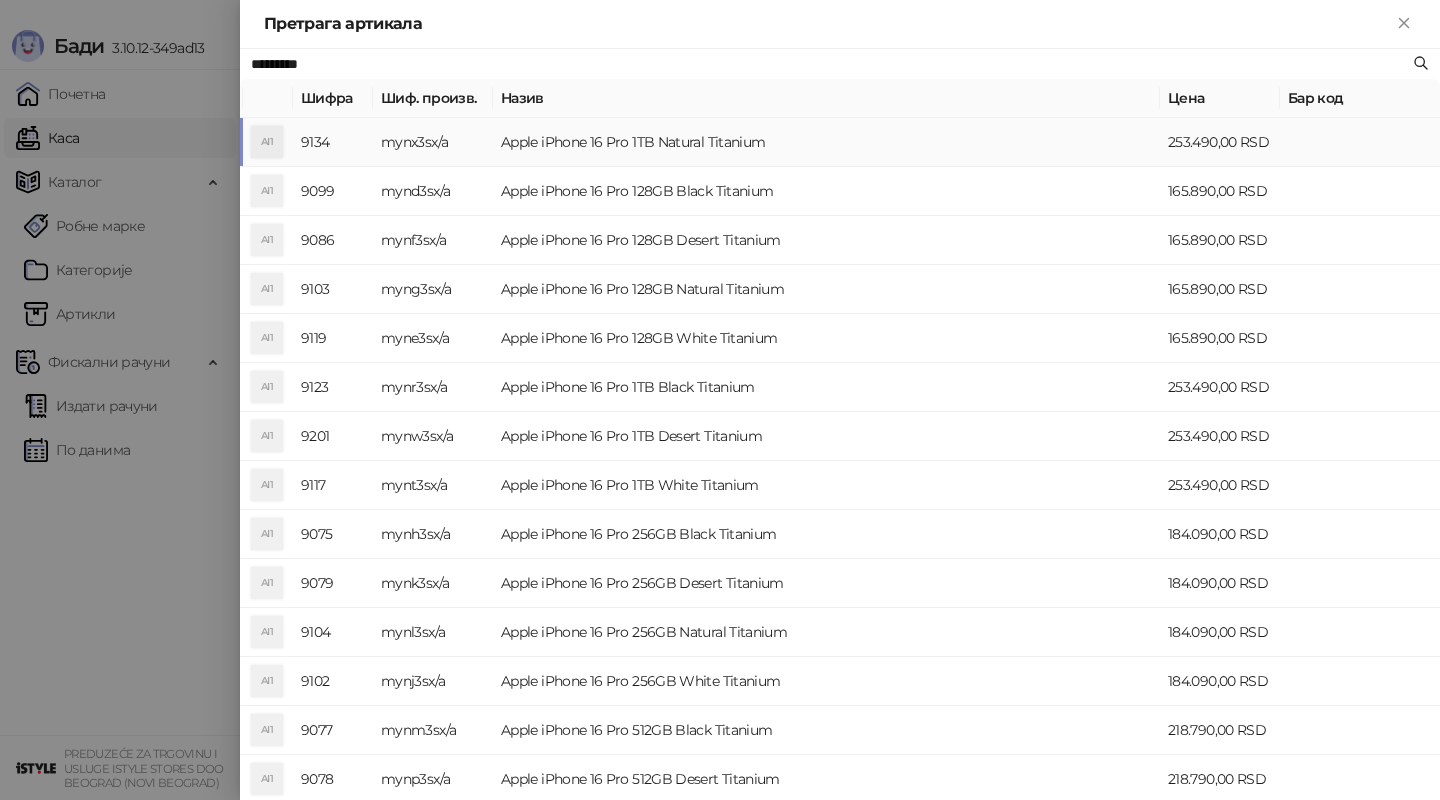 type on "*********" 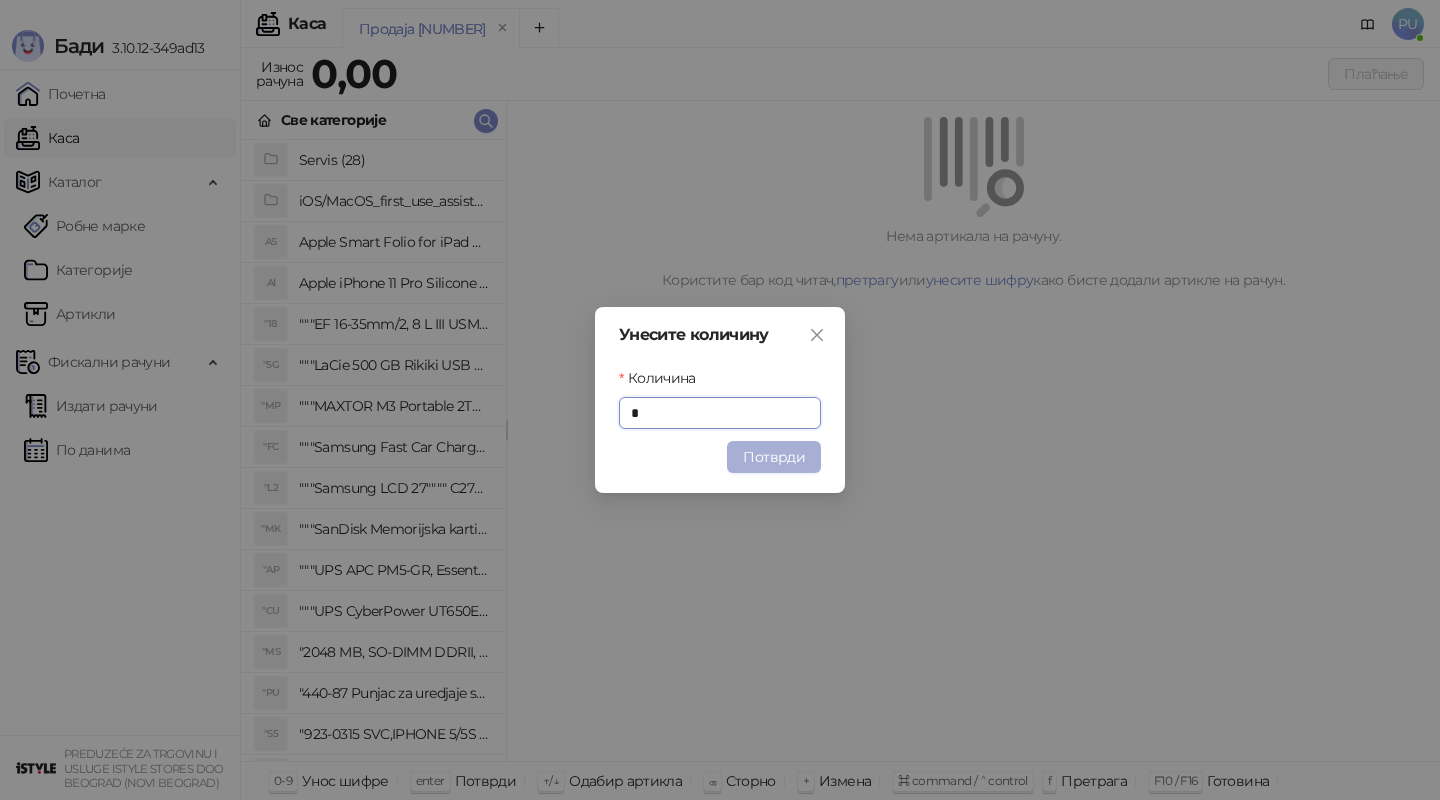 click on "Потврди" at bounding box center (774, 457) 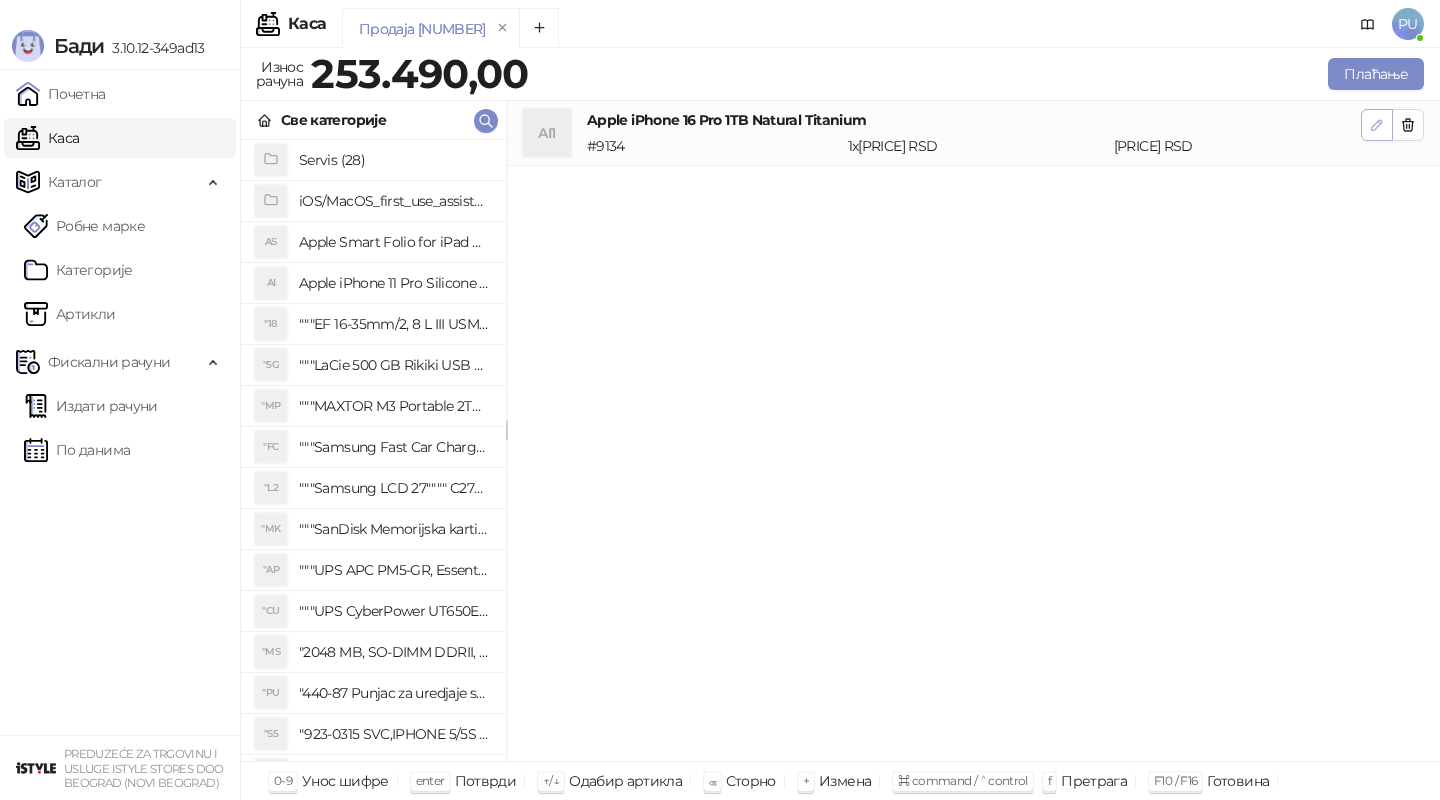 click 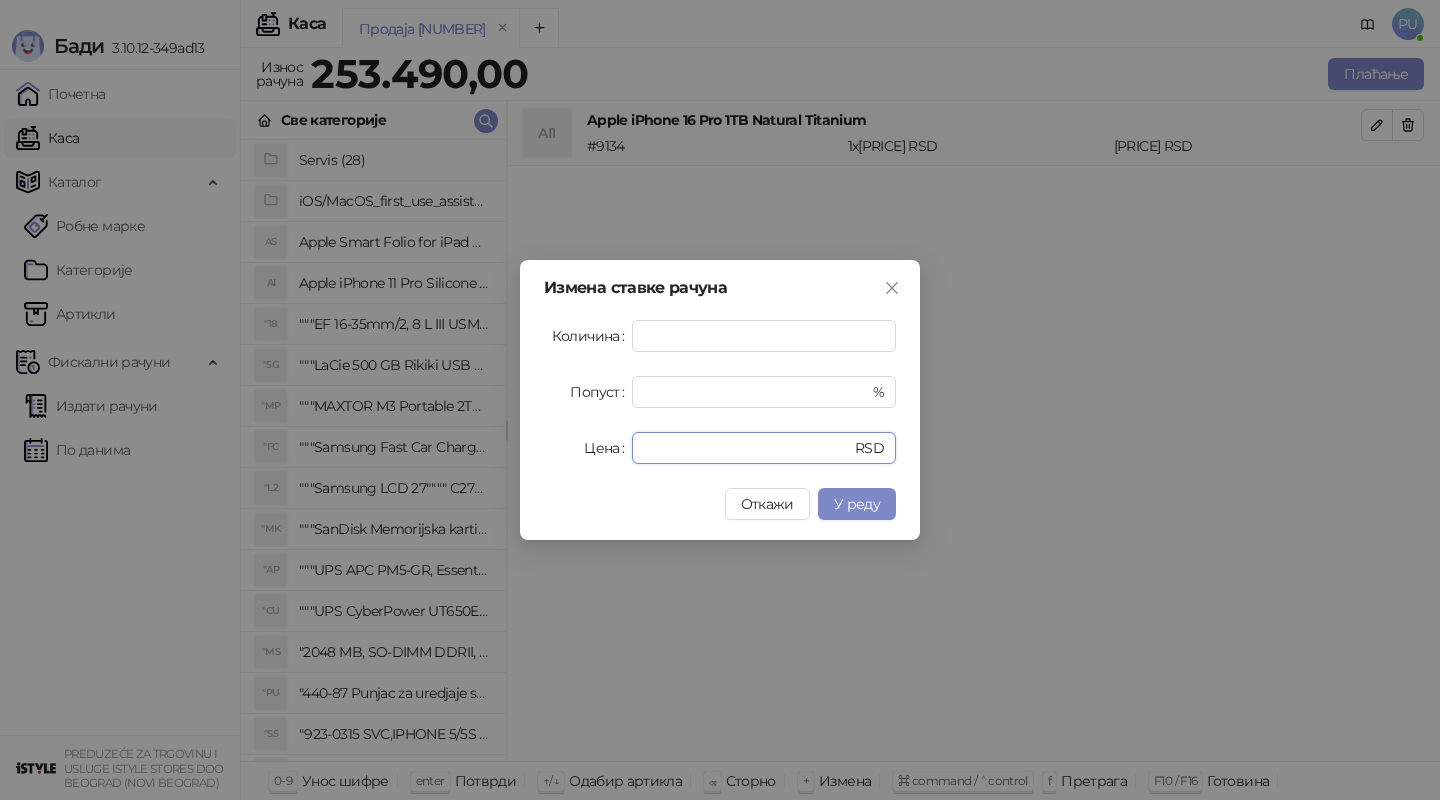 drag, startPoint x: 706, startPoint y: 453, endPoint x: 531, endPoint y: 448, distance: 175.07141 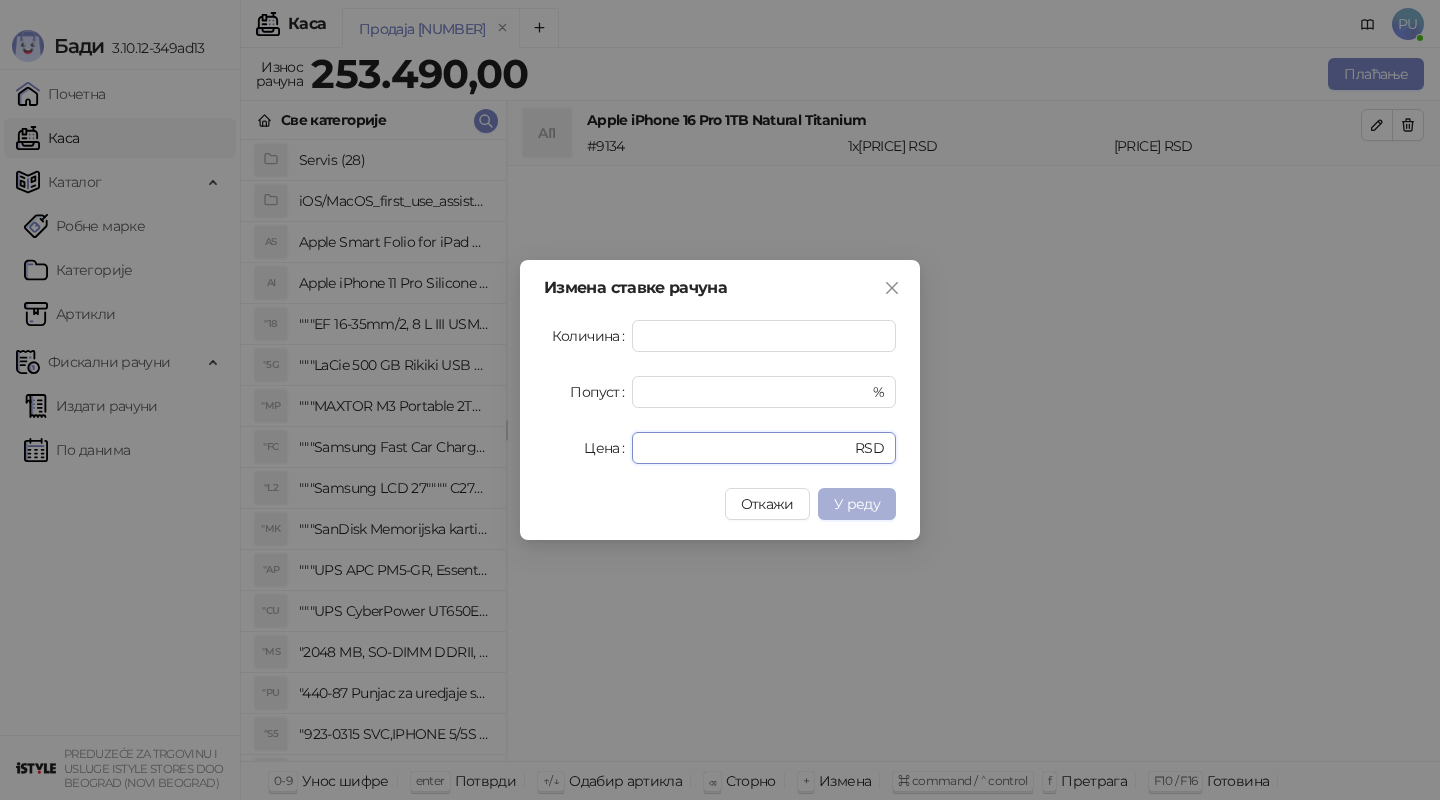 type on "******" 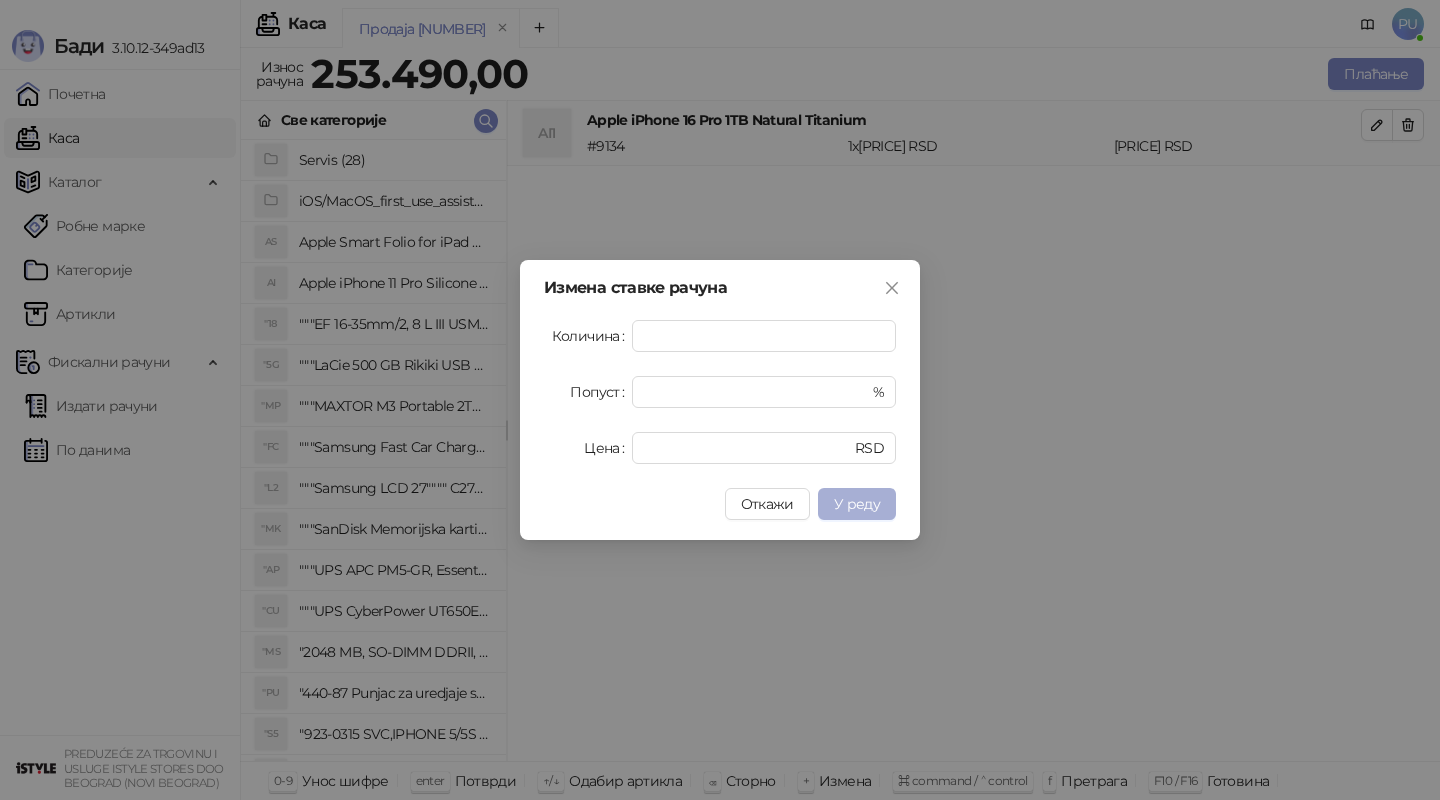 click on "У реду" at bounding box center (857, 504) 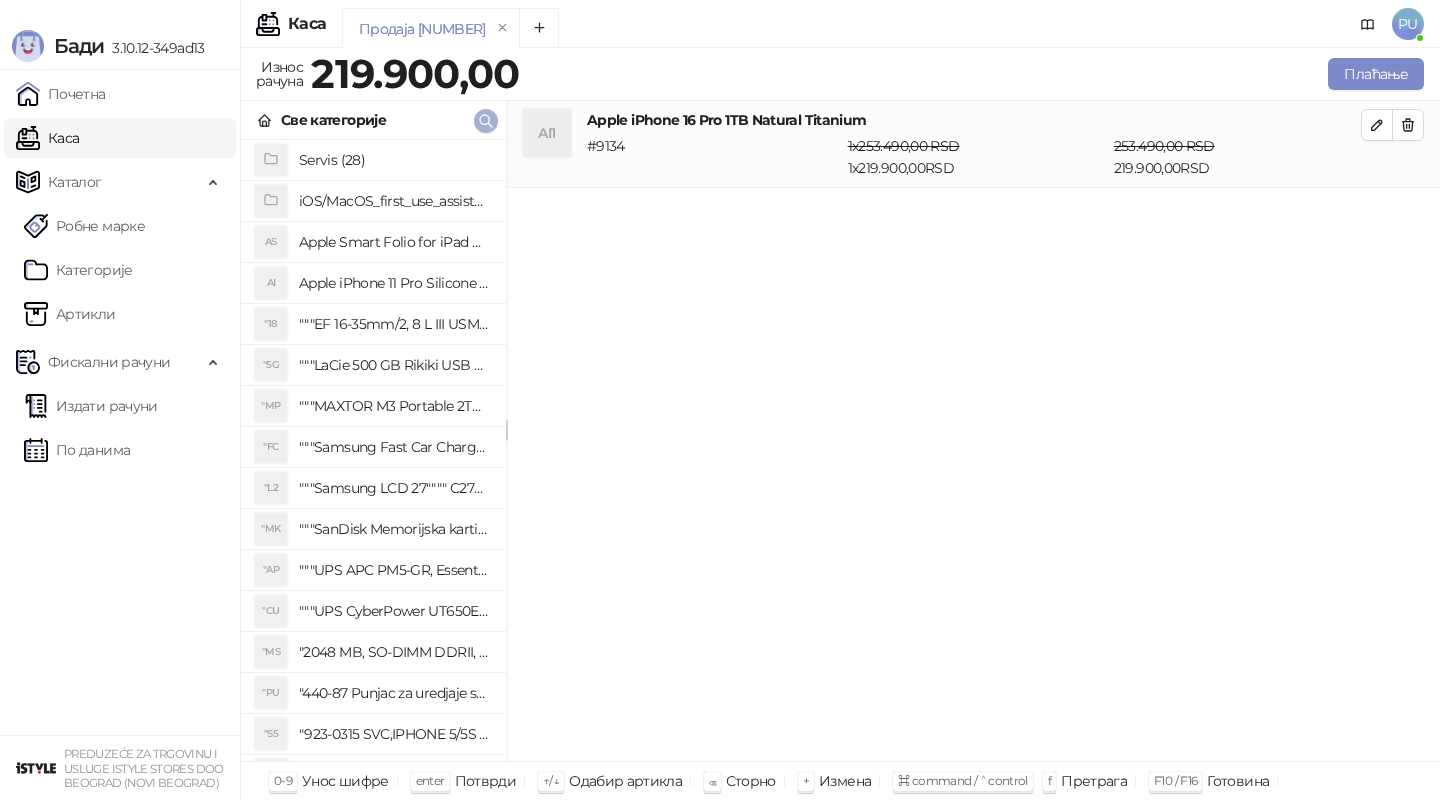 click 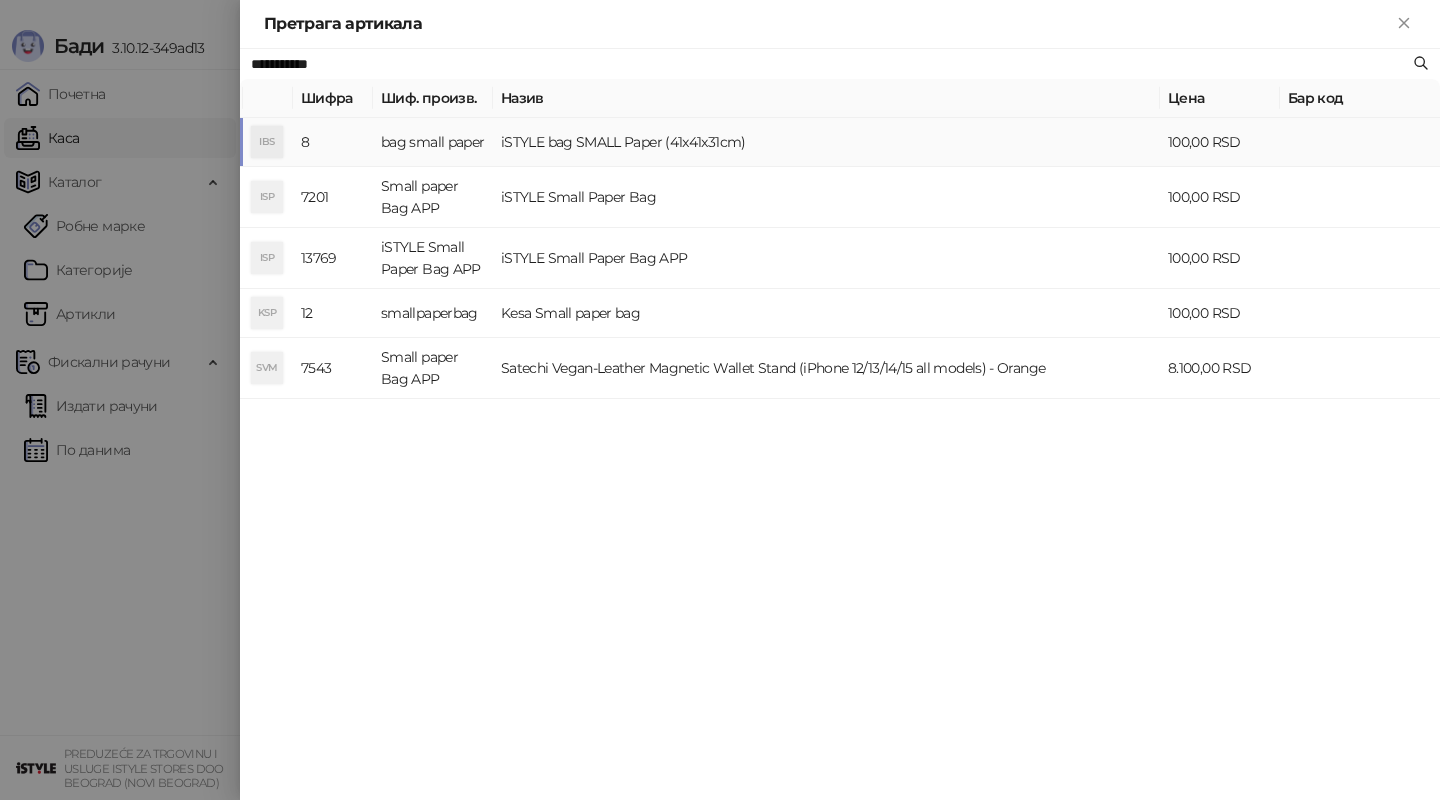 type on "**********" 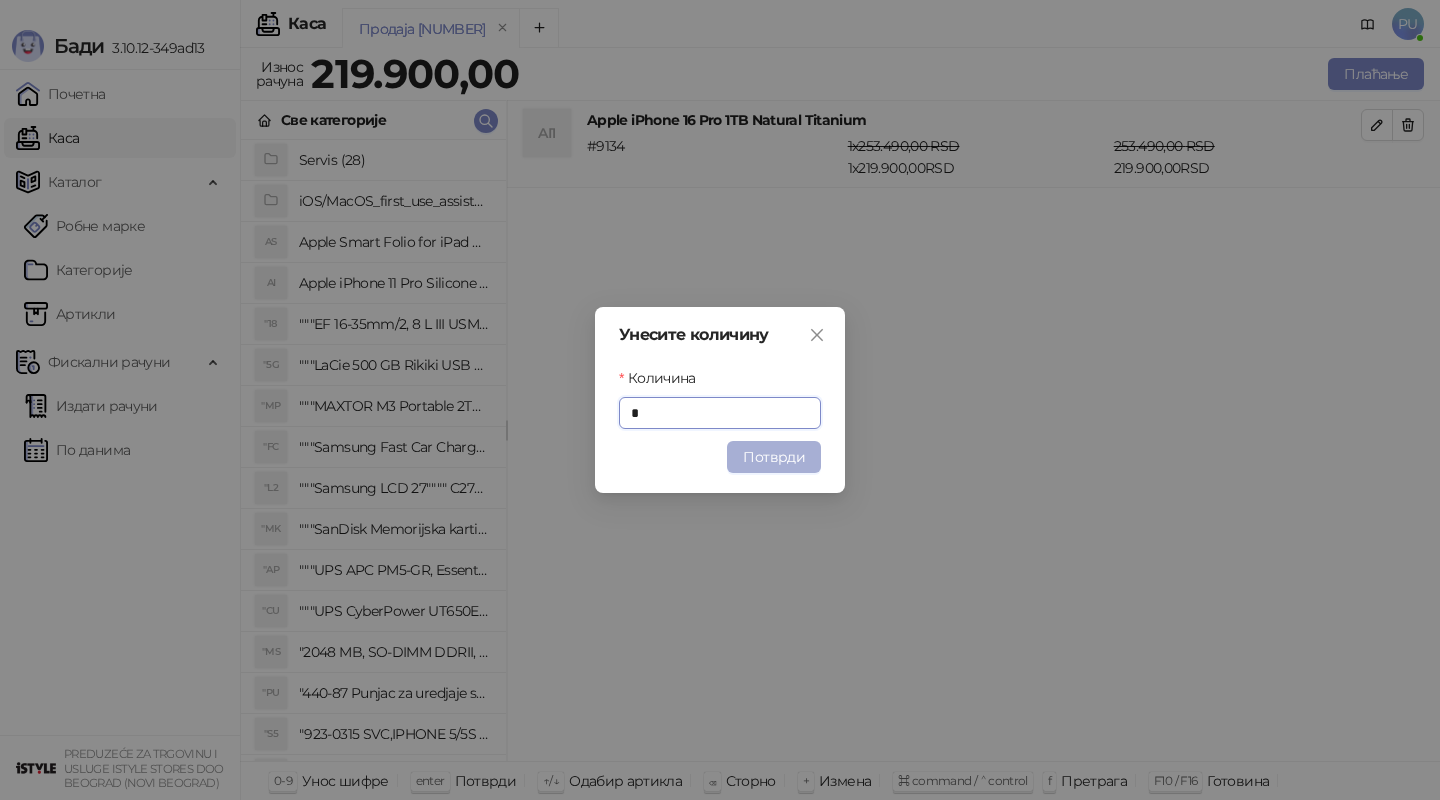 click on "Потврди" at bounding box center [774, 457] 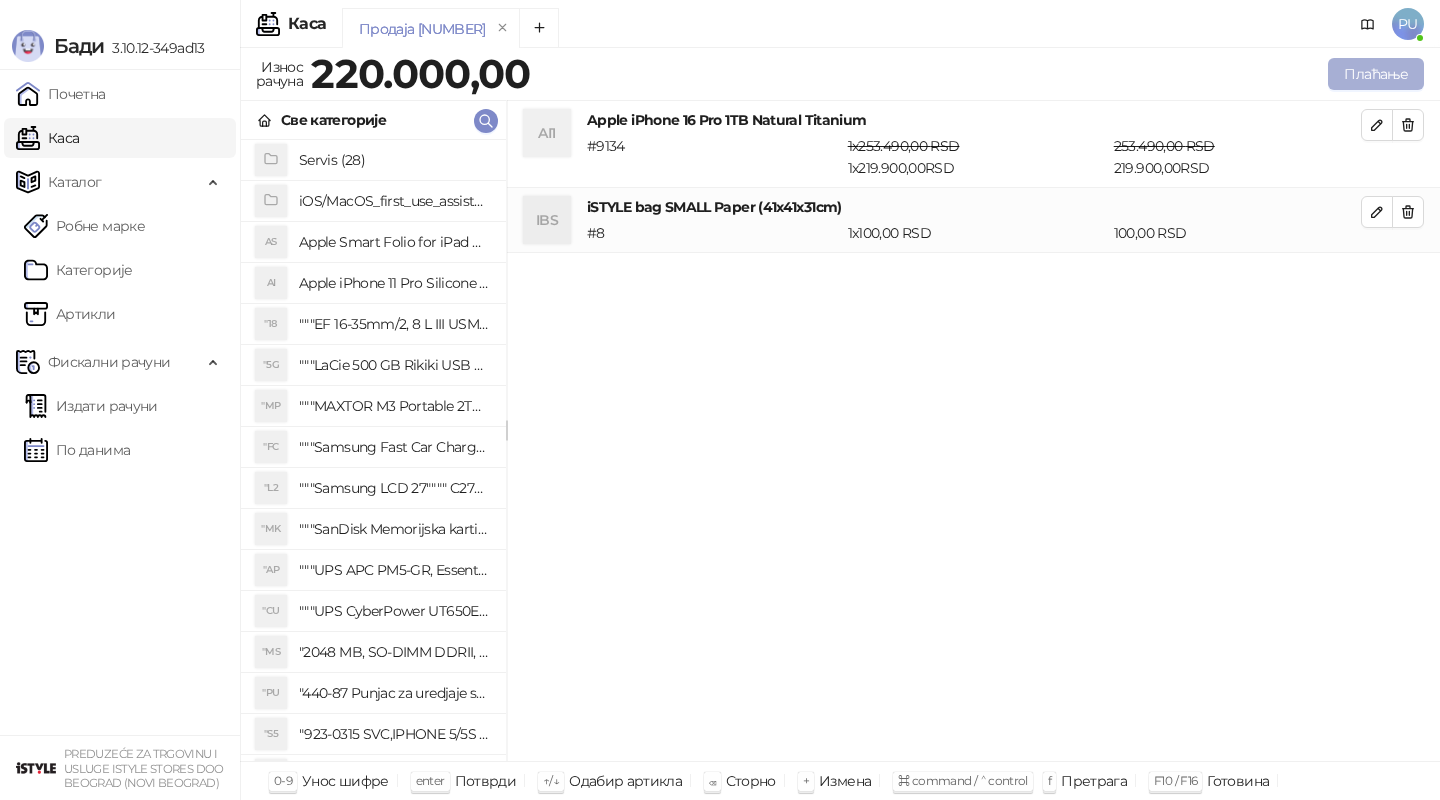 click on "Плаћање" at bounding box center (1376, 74) 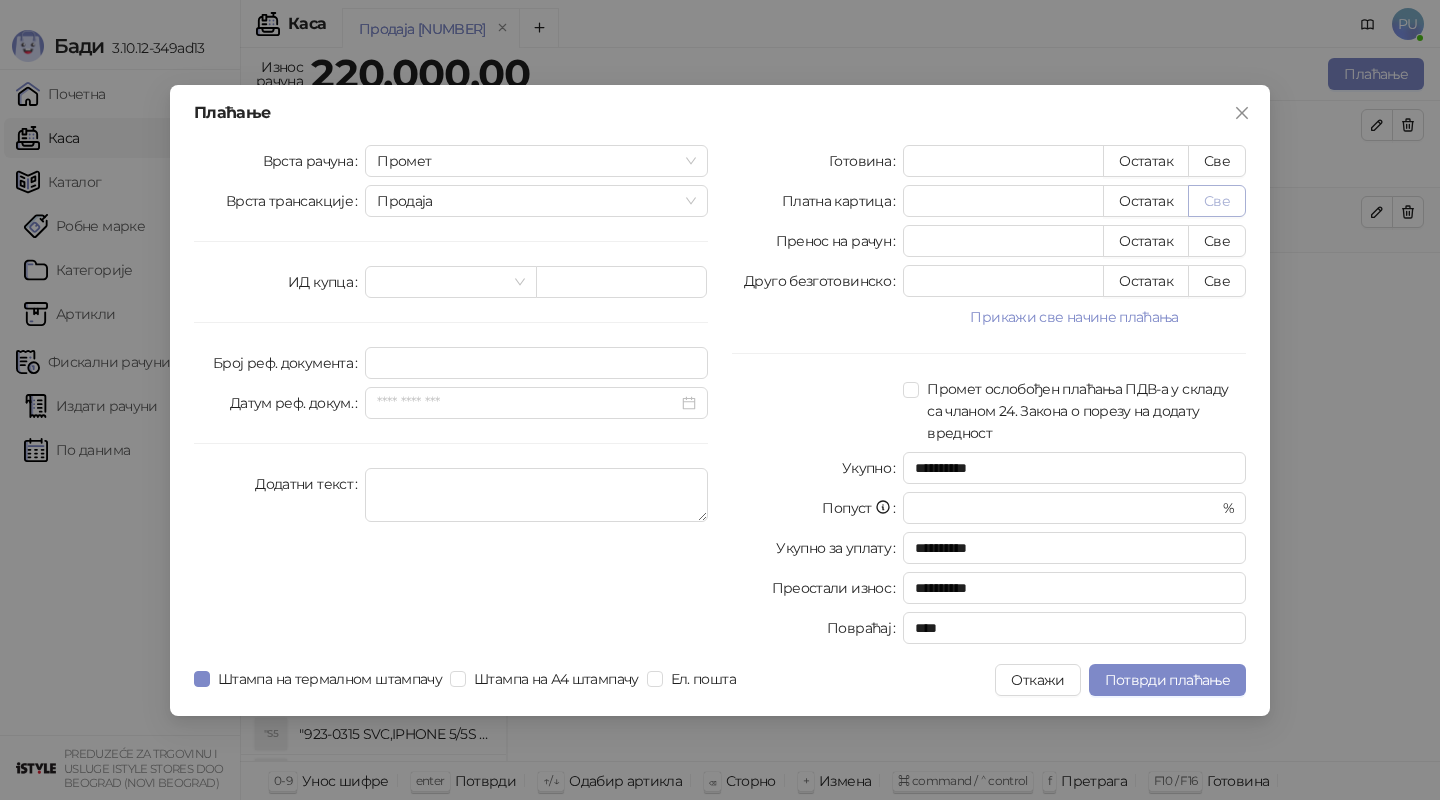 click on "Све" at bounding box center (1217, 201) 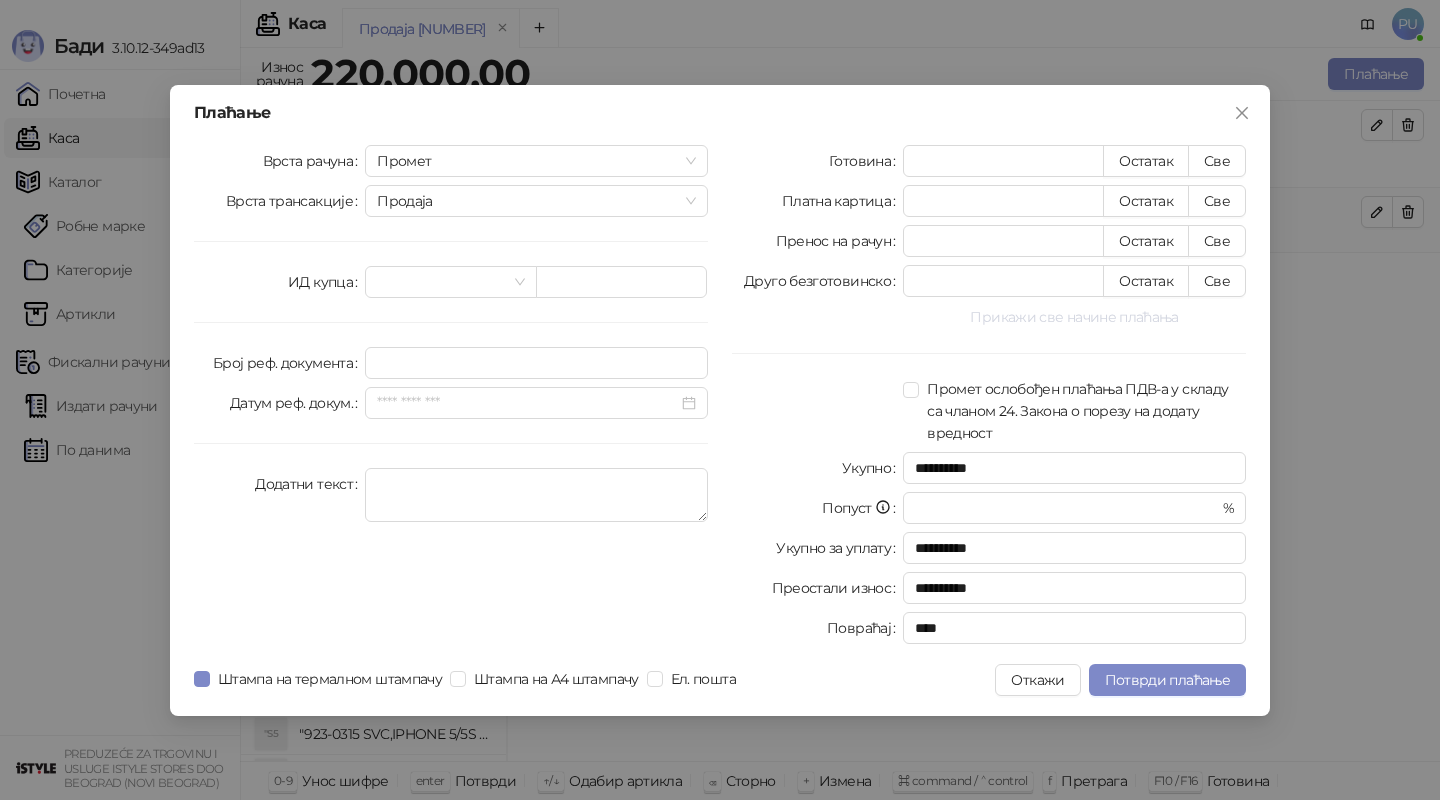 type on "******" 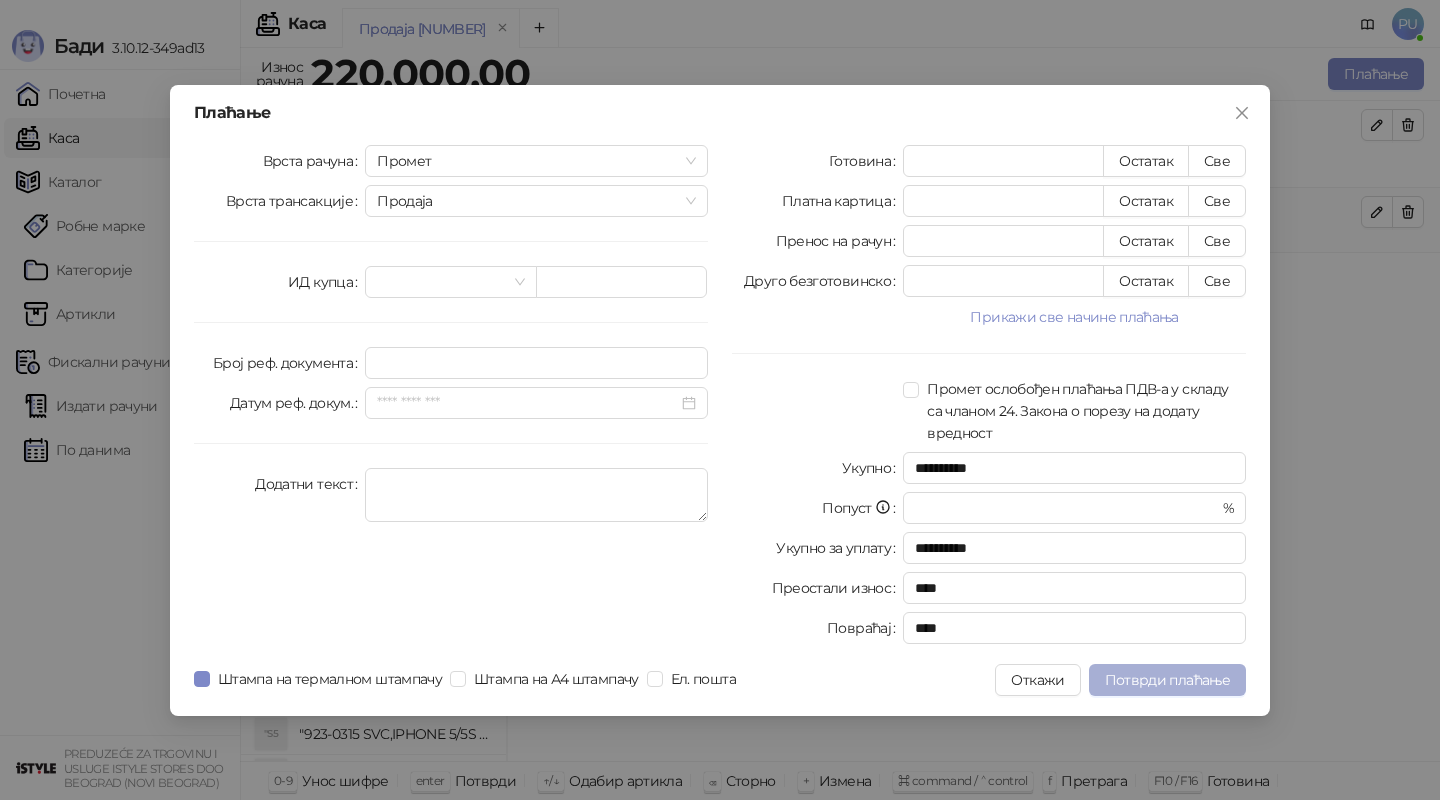 click on "Потврди плаћање" at bounding box center [1167, 680] 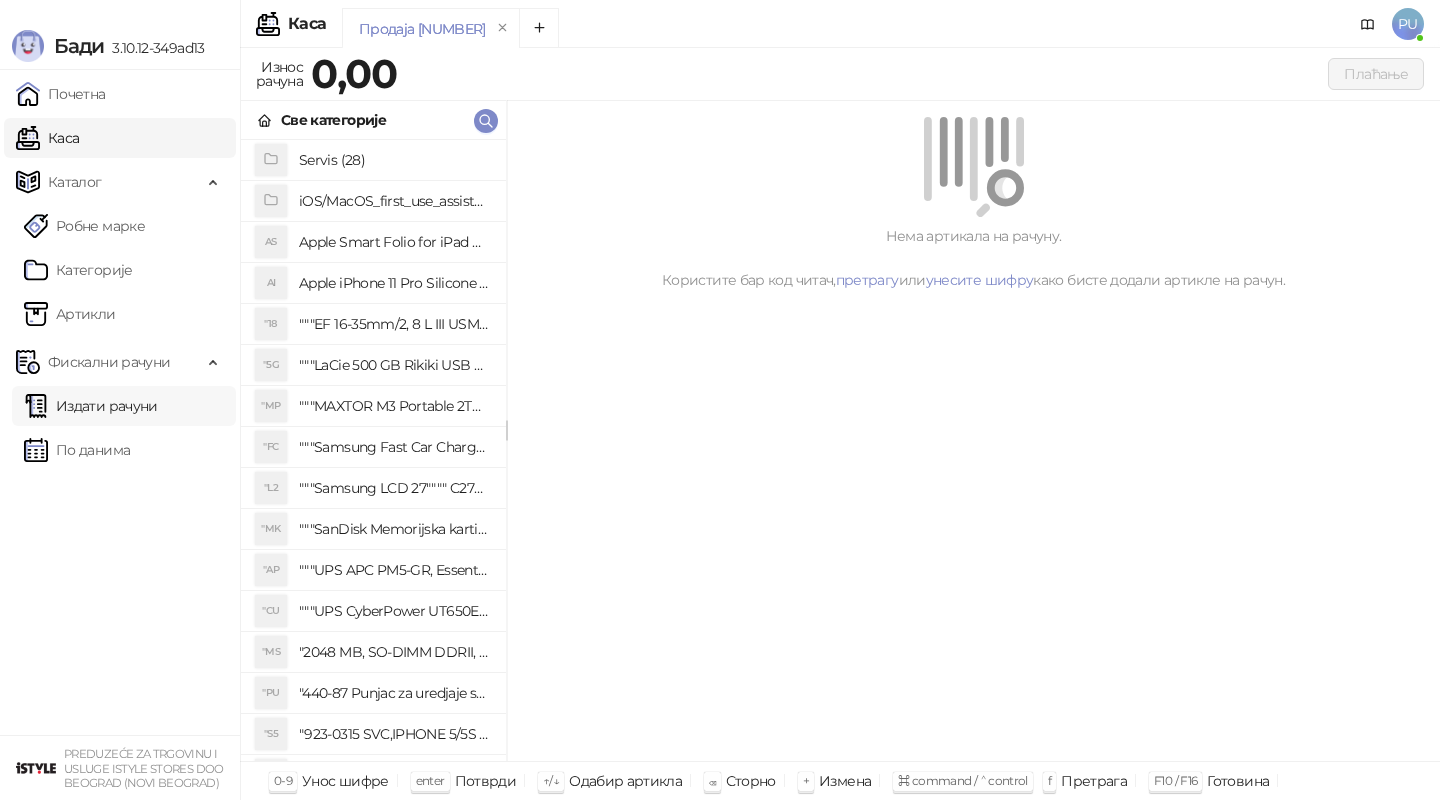 click on "Издати рачуни" at bounding box center [91, 406] 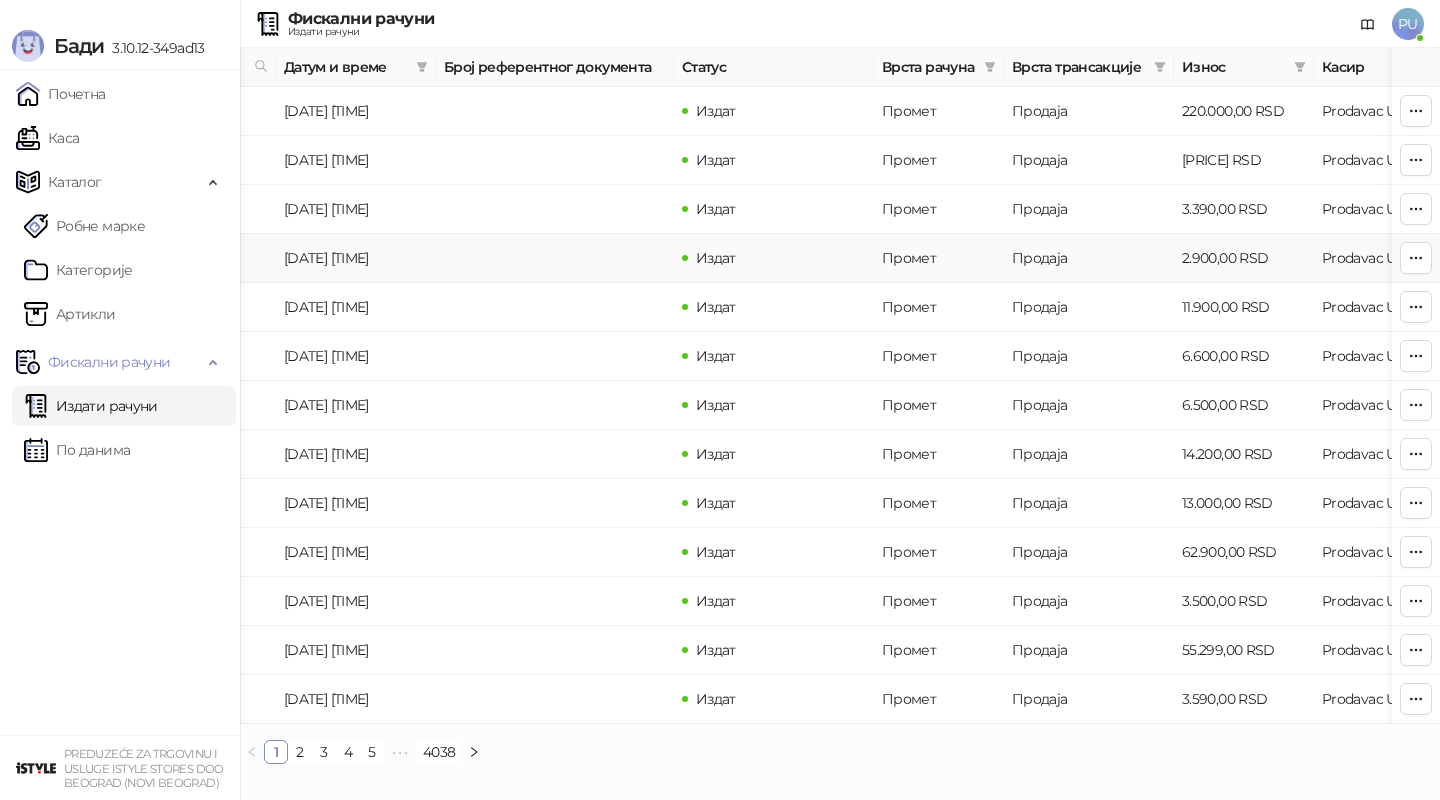 scroll, scrollTop: 0, scrollLeft: 0, axis: both 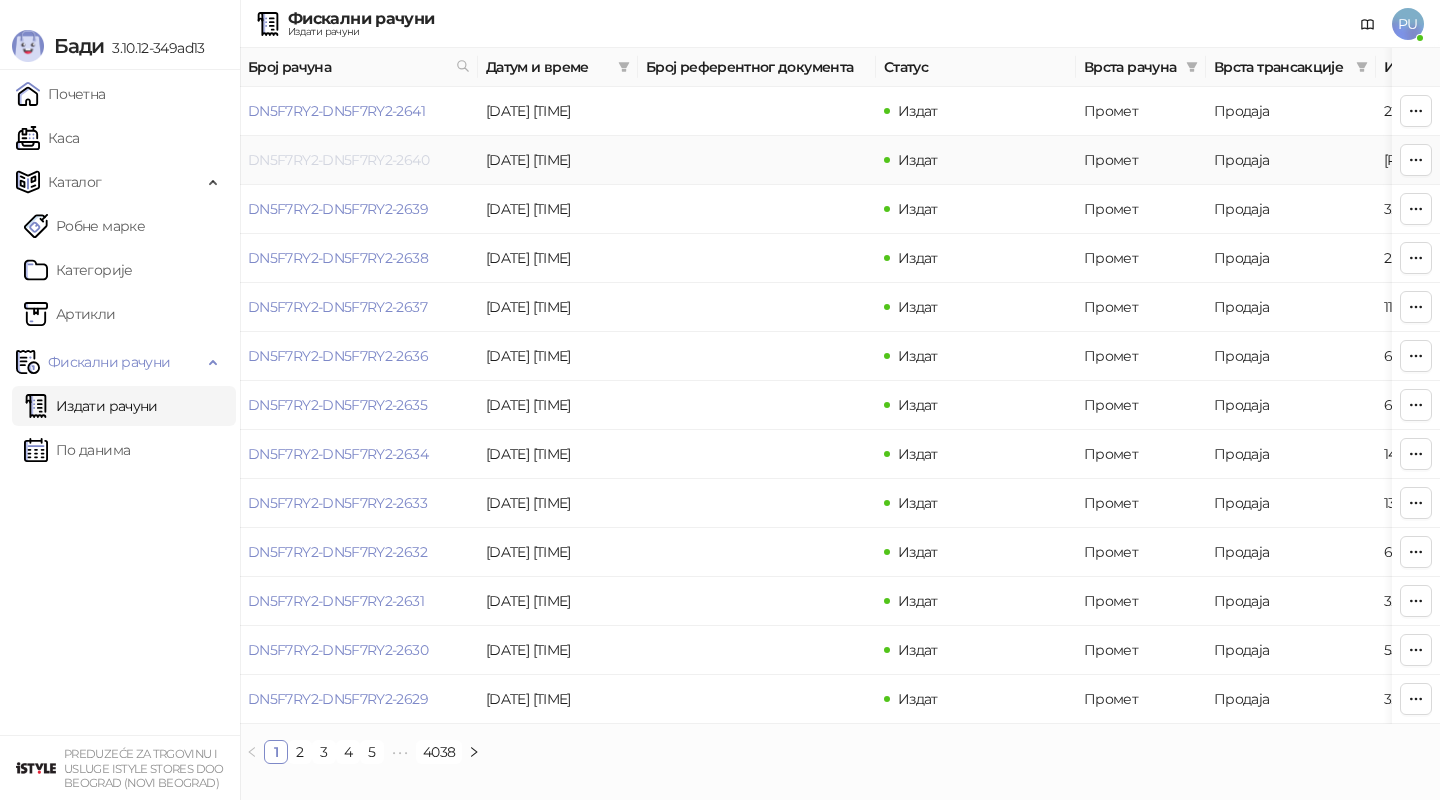 click on "DN5F7RY2-DN5F7RY2-2640" at bounding box center (338, 160) 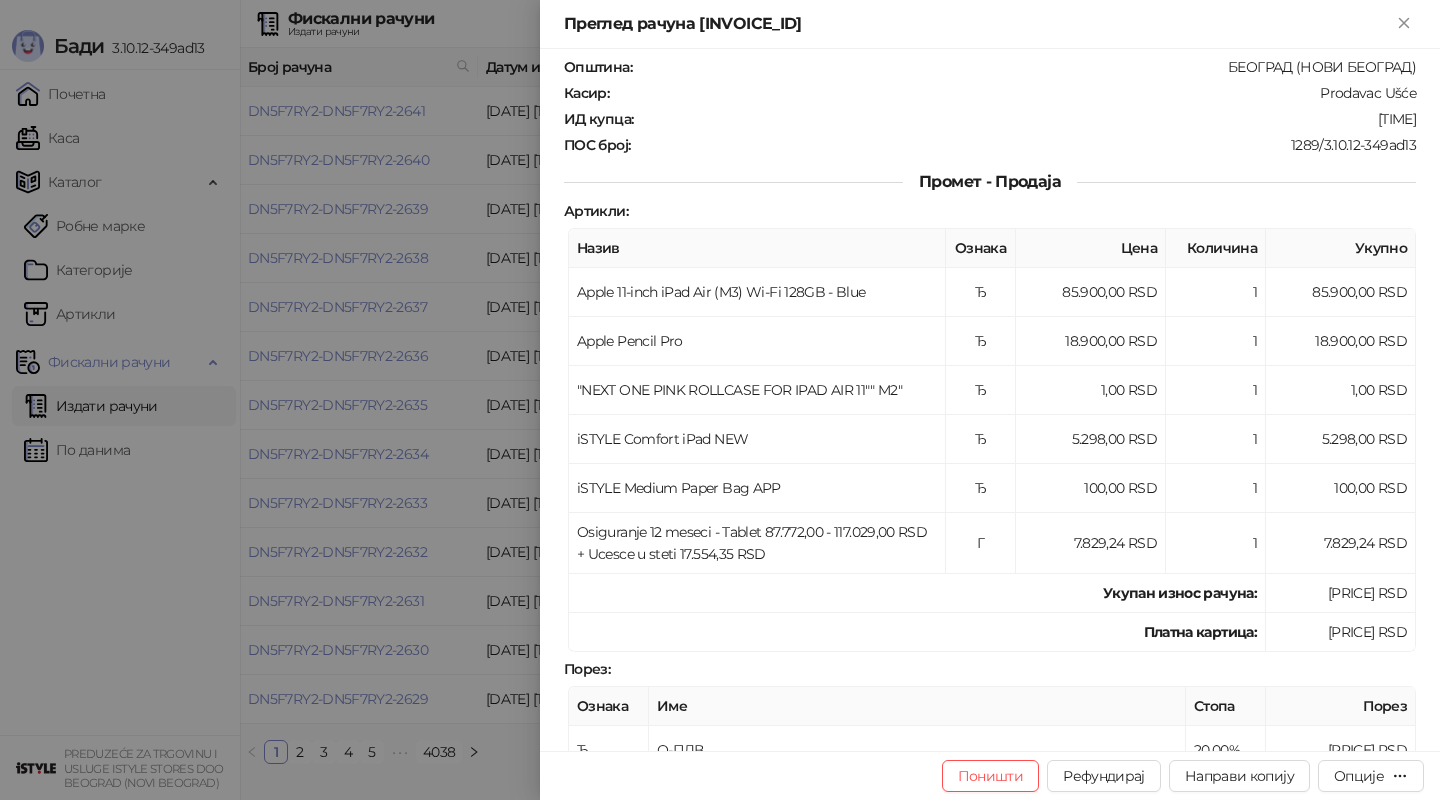 scroll, scrollTop: 152, scrollLeft: 0, axis: vertical 